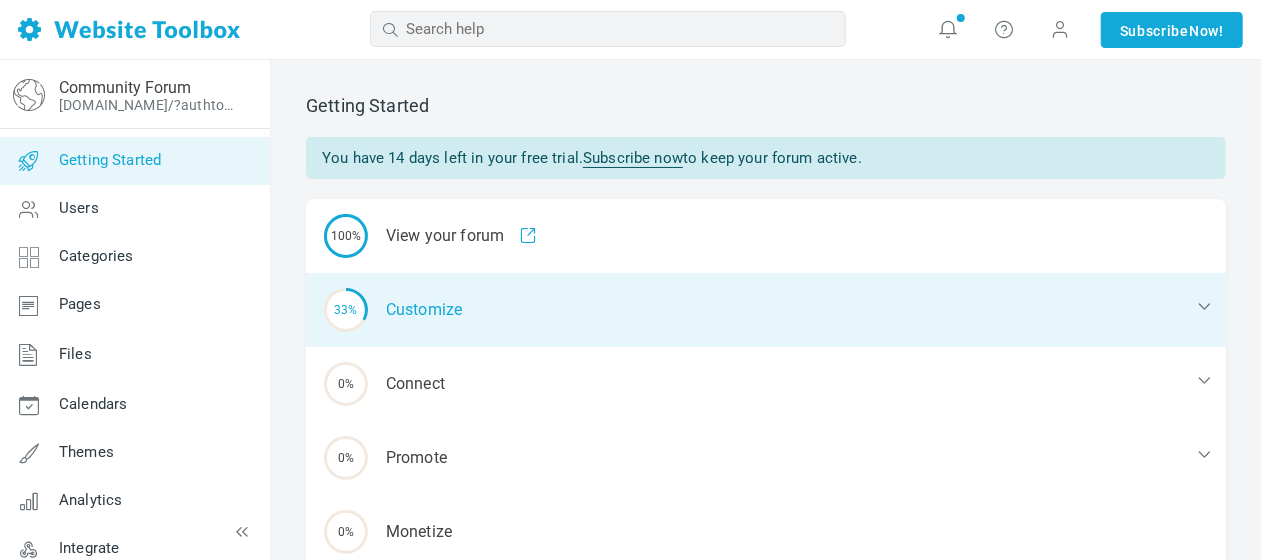 scroll, scrollTop: 92, scrollLeft: 0, axis: vertical 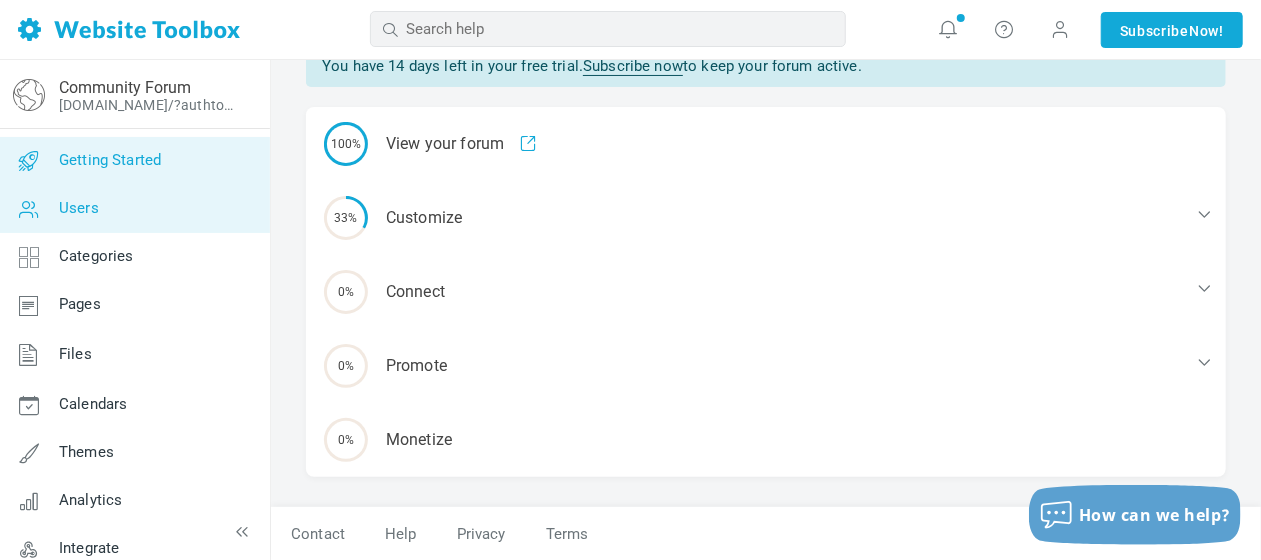 click on "Users" at bounding box center [134, 209] 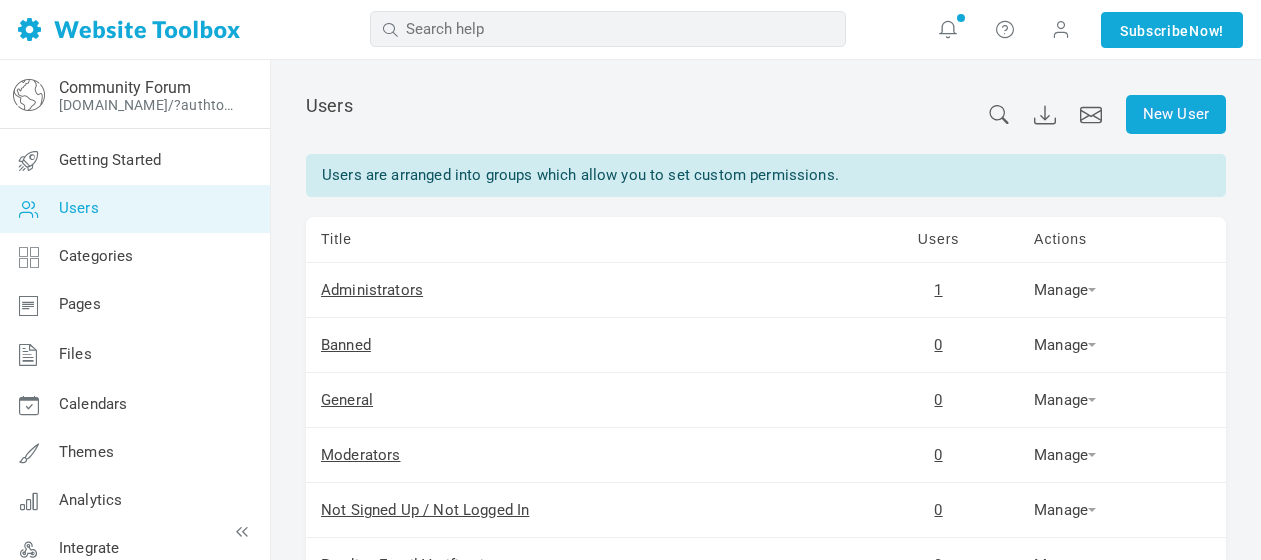 scroll, scrollTop: 0, scrollLeft: 0, axis: both 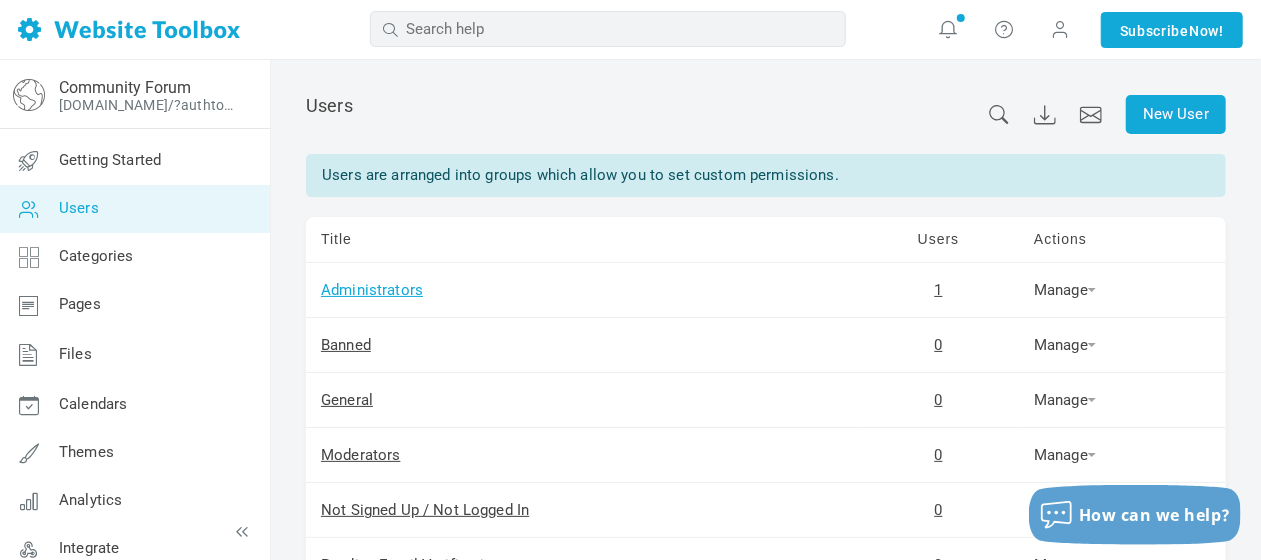 click on "Administrators" at bounding box center [372, 290] 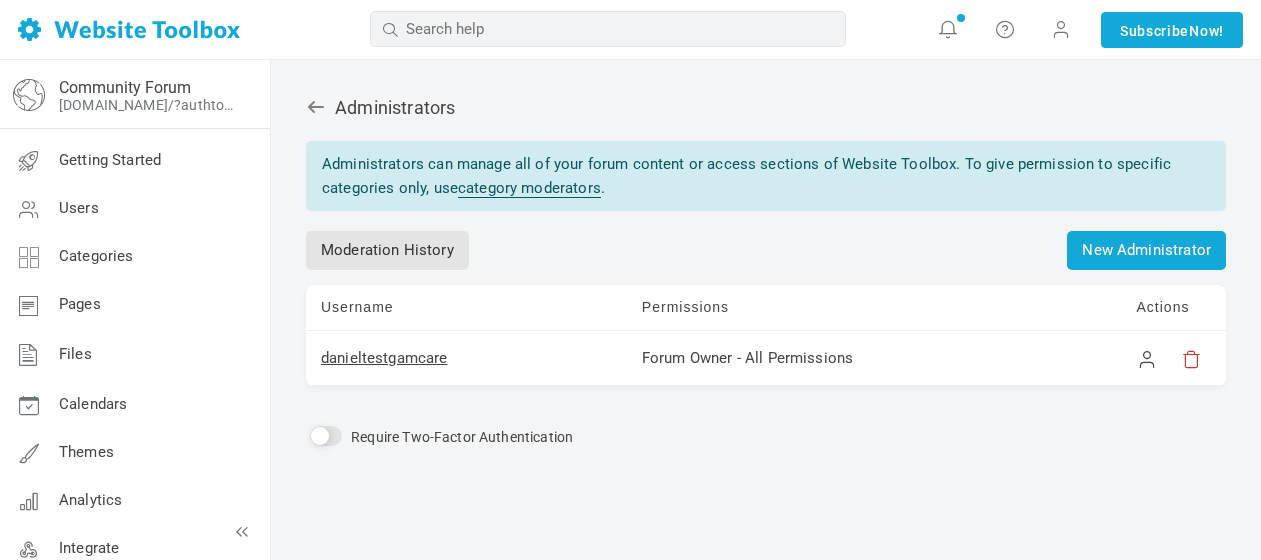 scroll, scrollTop: 0, scrollLeft: 0, axis: both 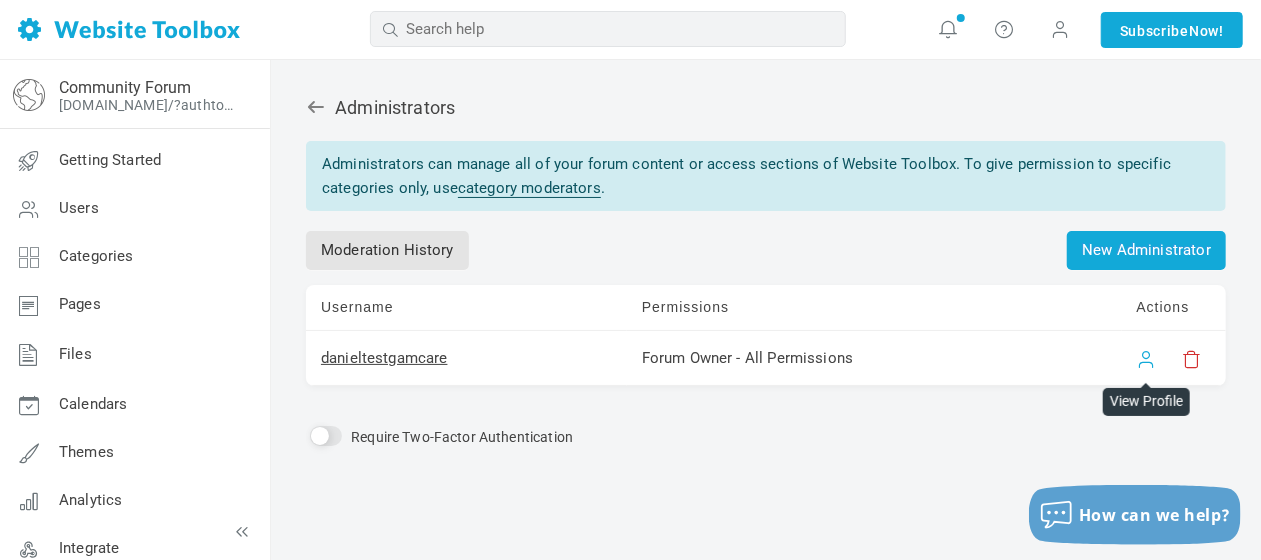 click at bounding box center (1147, 359) 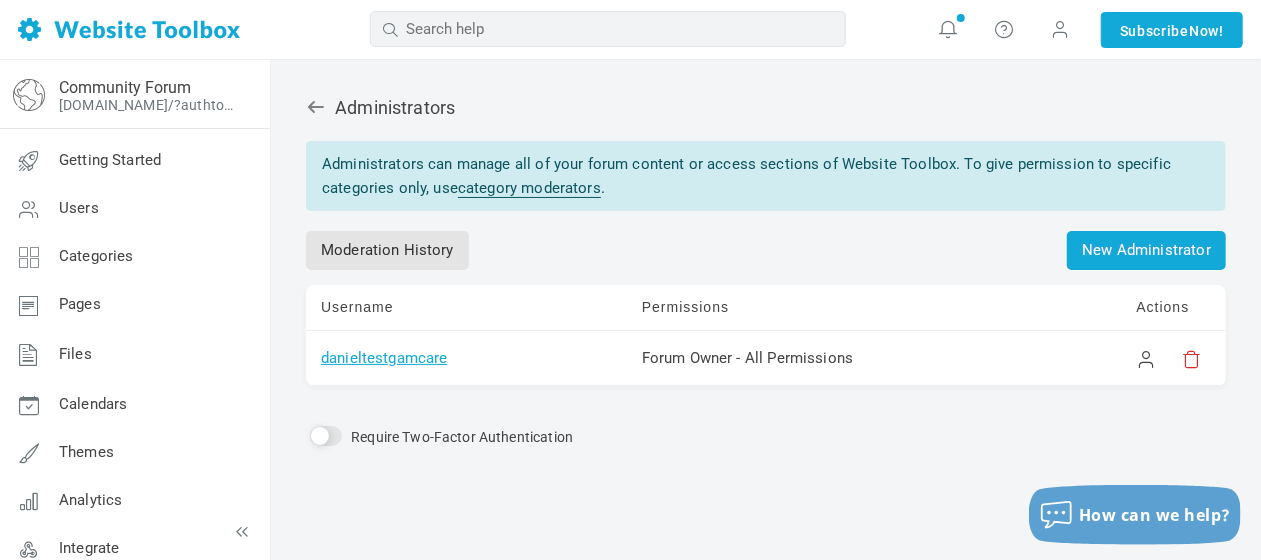click on "danieltestgamcare" at bounding box center (384, 358) 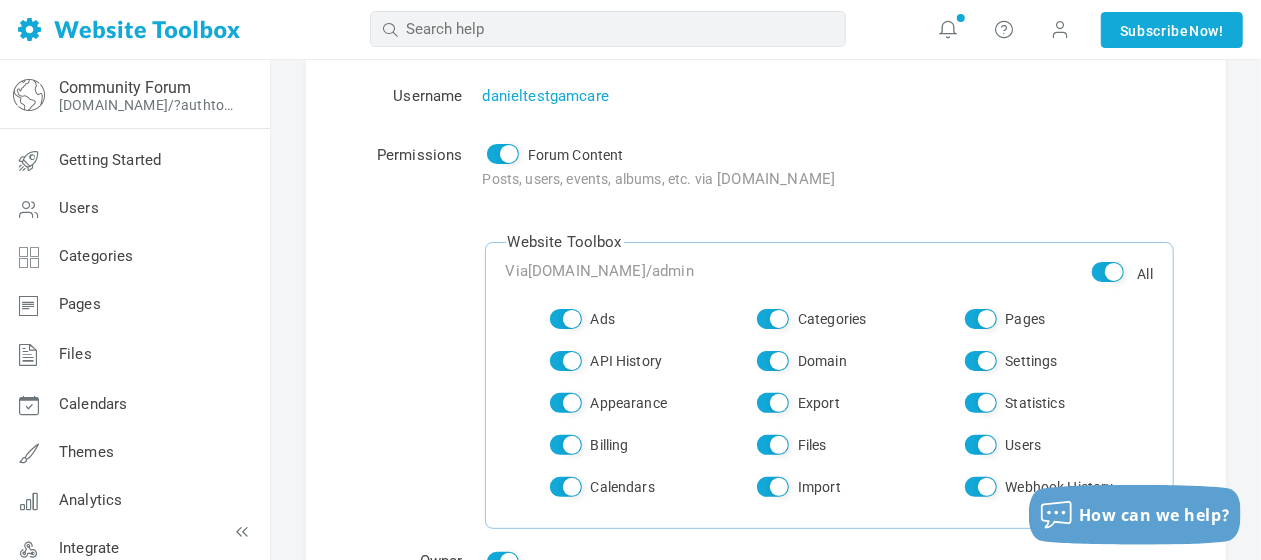 scroll, scrollTop: 88, scrollLeft: 0, axis: vertical 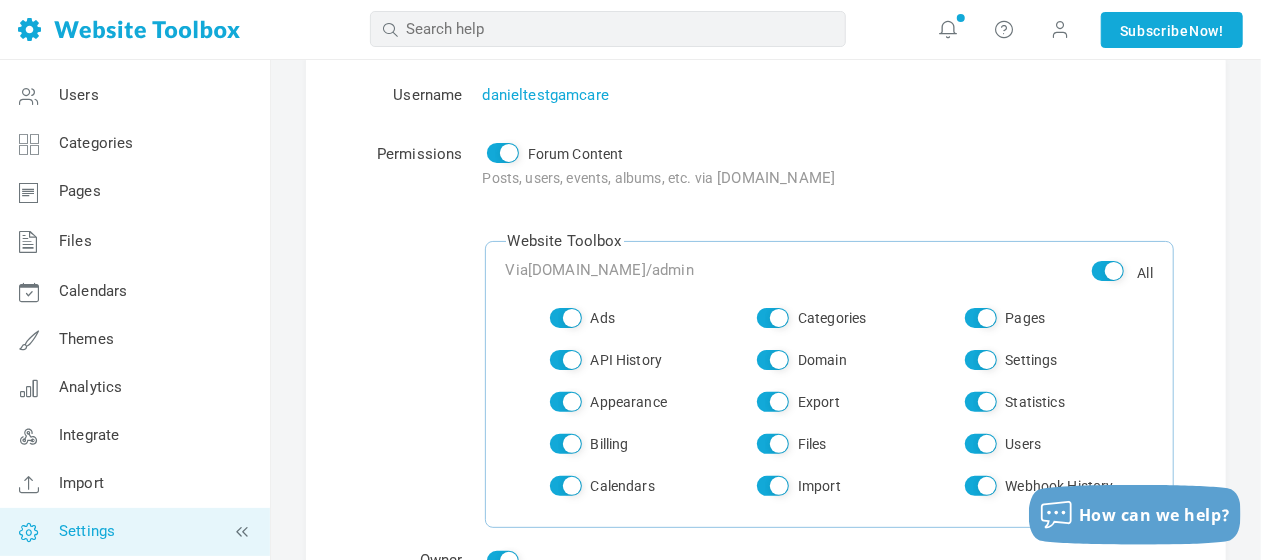 click on "Settings" at bounding box center (87, 531) 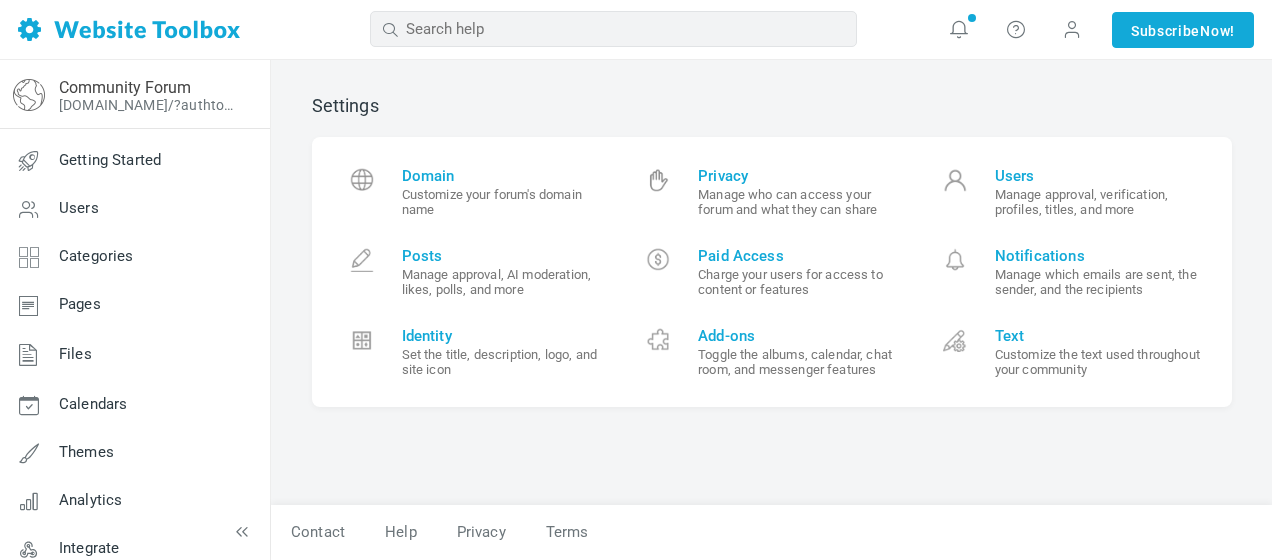 scroll, scrollTop: 0, scrollLeft: 0, axis: both 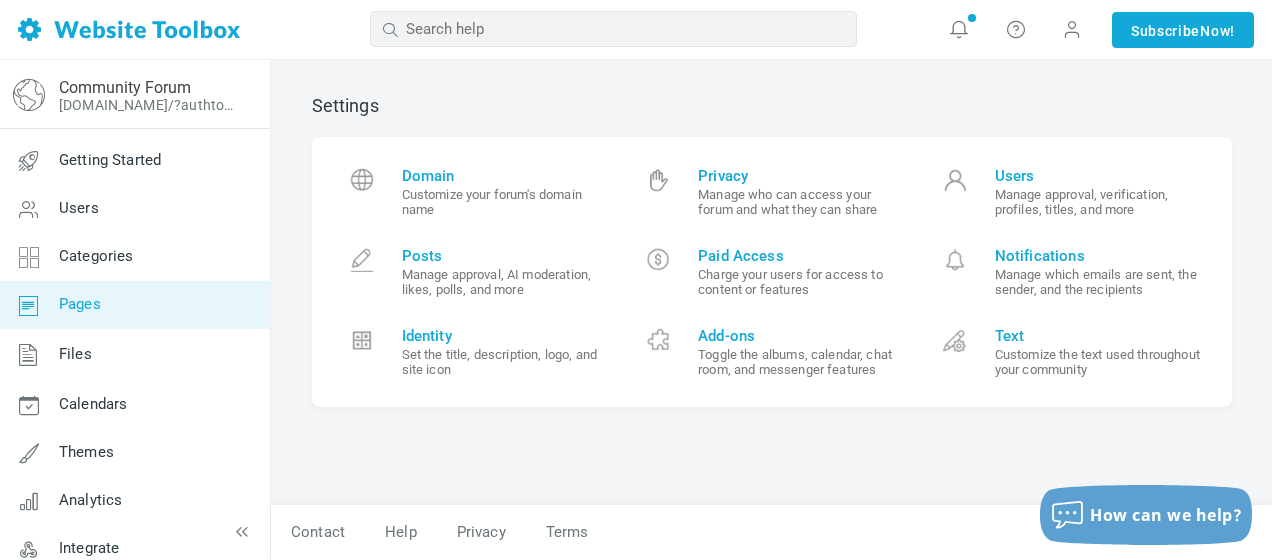 click on "Pages" at bounding box center [134, 305] 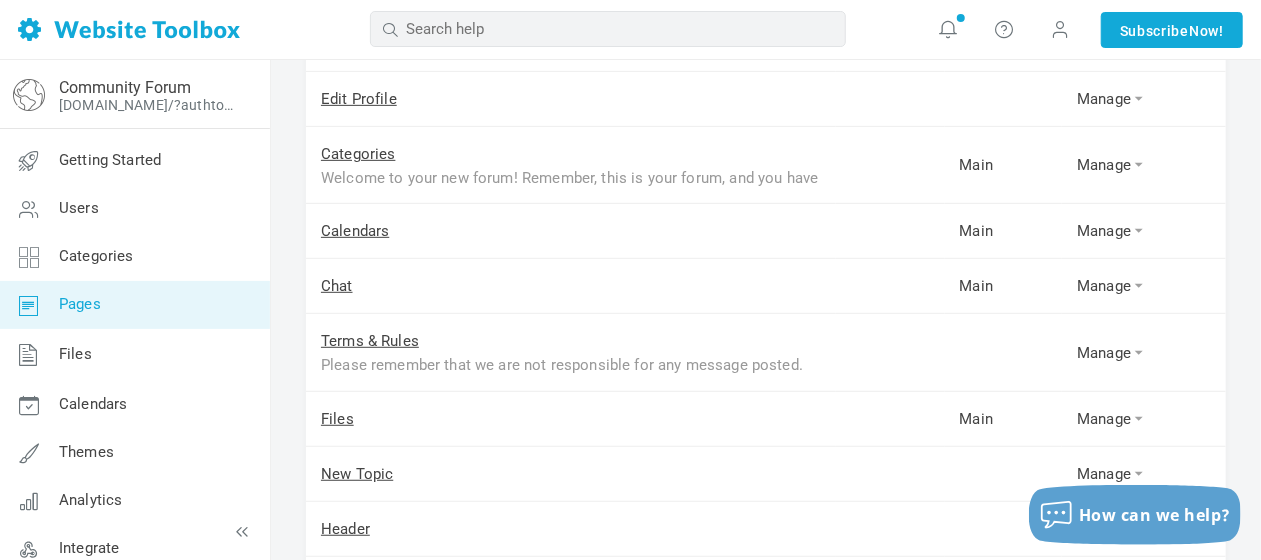 scroll, scrollTop: 433, scrollLeft: 0, axis: vertical 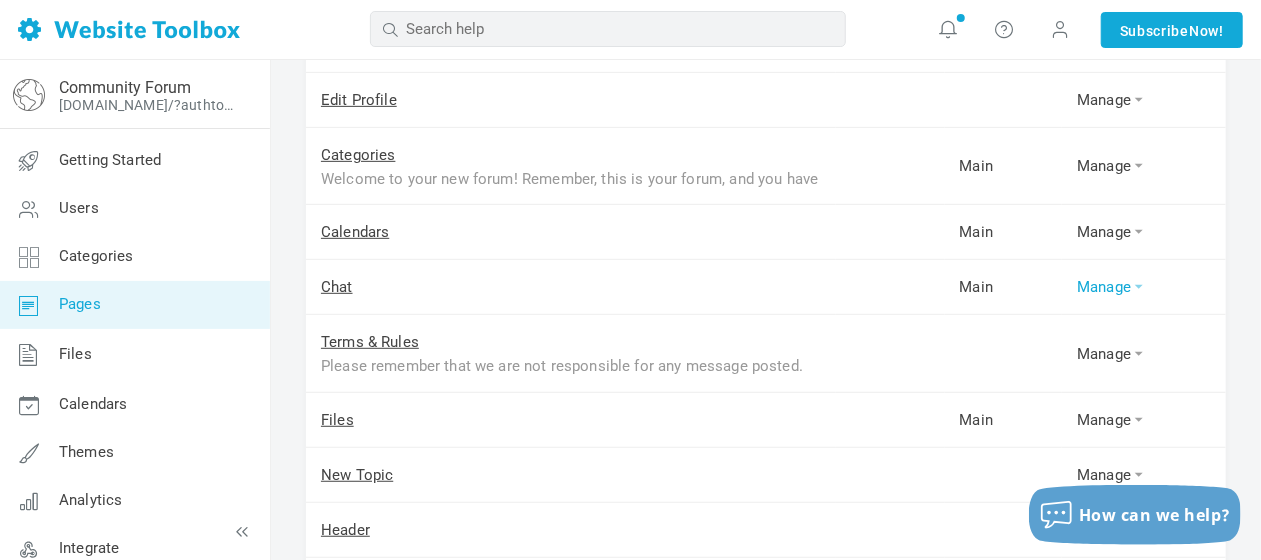click on "Manage" at bounding box center (1144, 287) 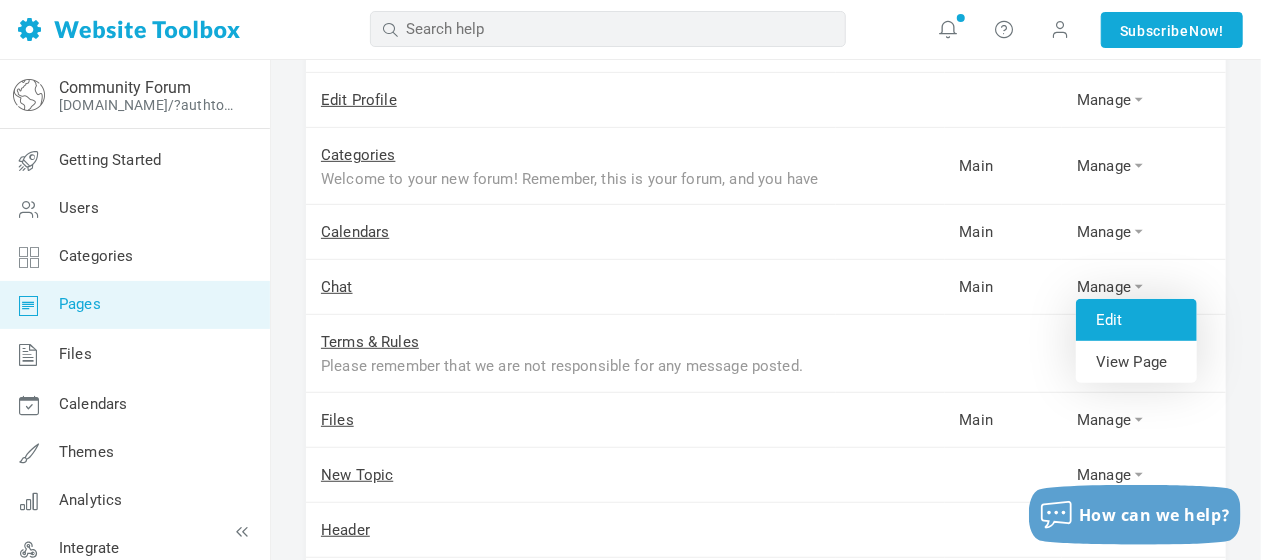 click on "Edit" at bounding box center (1136, 320) 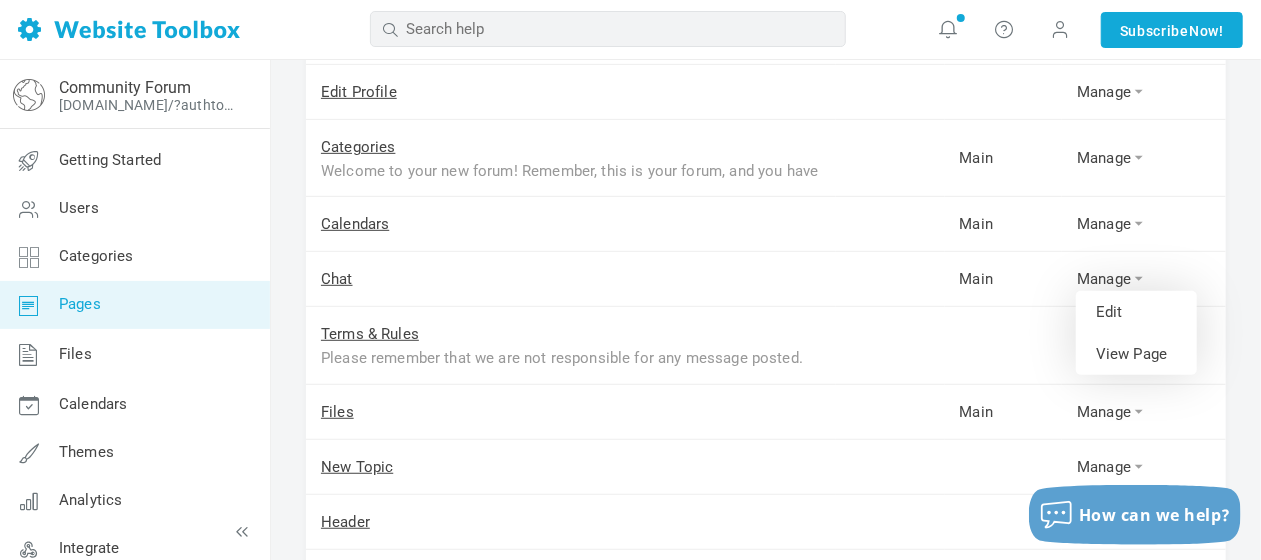 scroll, scrollTop: 439, scrollLeft: 0, axis: vertical 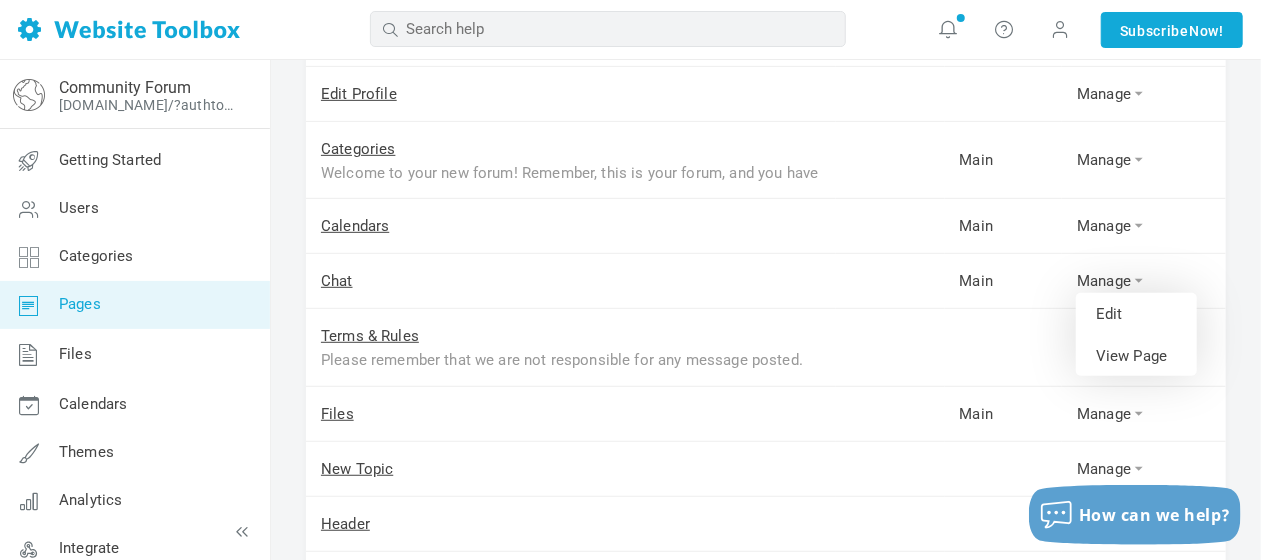 click on "Main" at bounding box center (1004, 281) 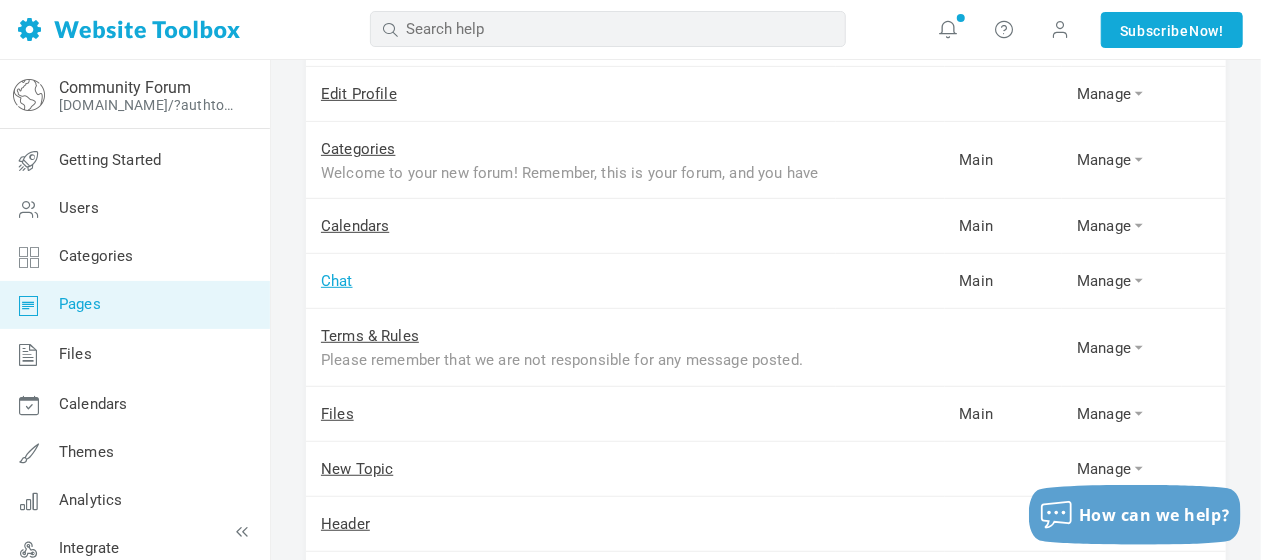 click on "Chat" at bounding box center [337, 281] 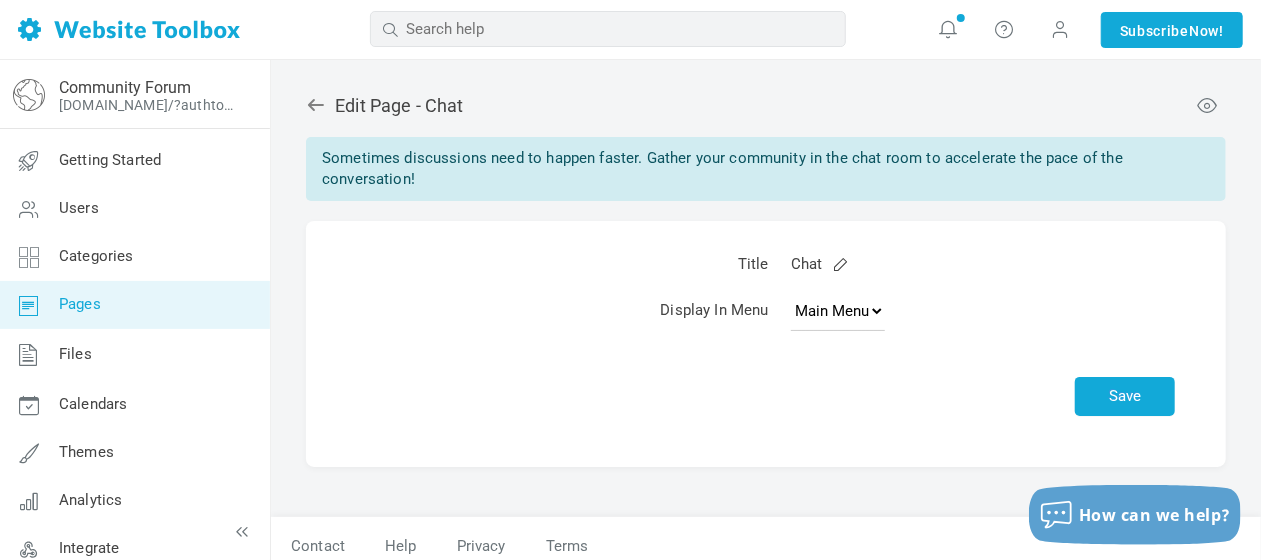 scroll, scrollTop: 14, scrollLeft: 0, axis: vertical 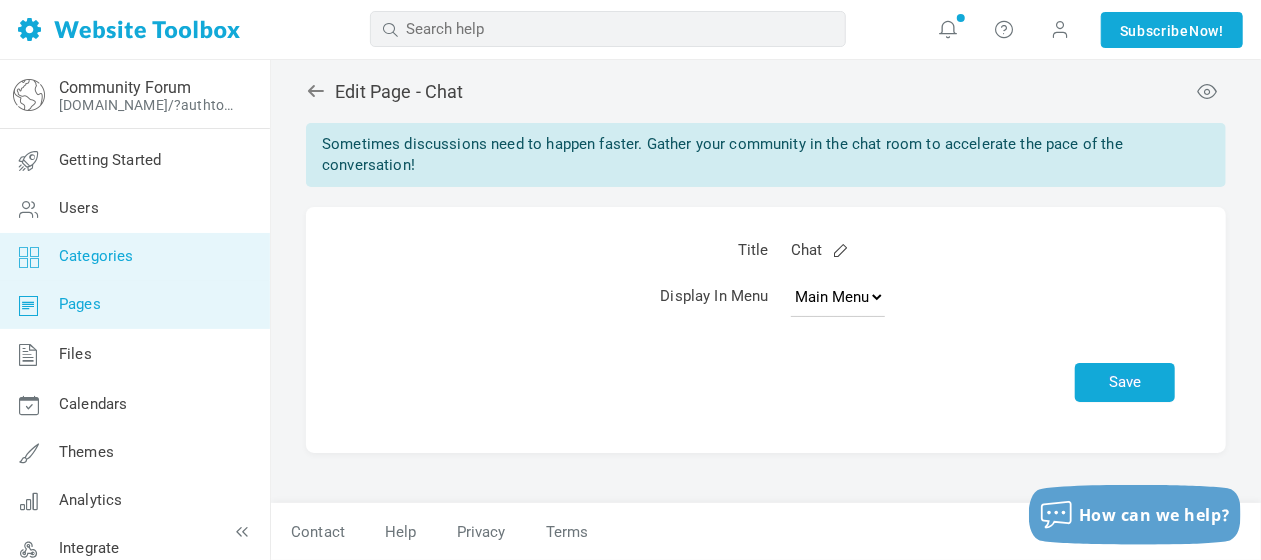 click on "Categories" at bounding box center [134, 257] 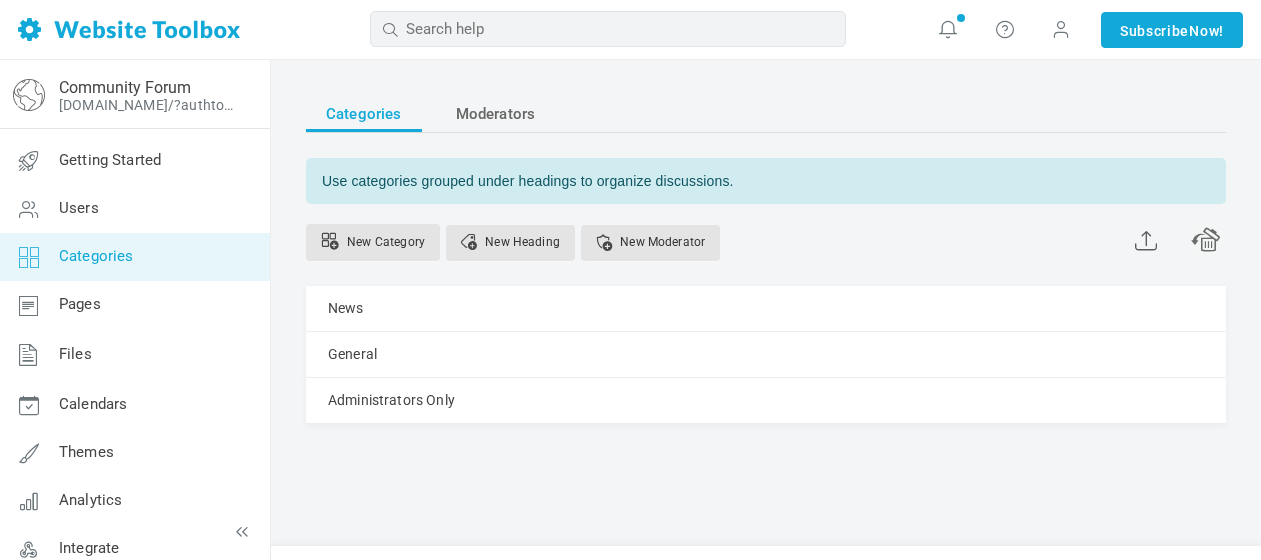 scroll, scrollTop: 0, scrollLeft: 0, axis: both 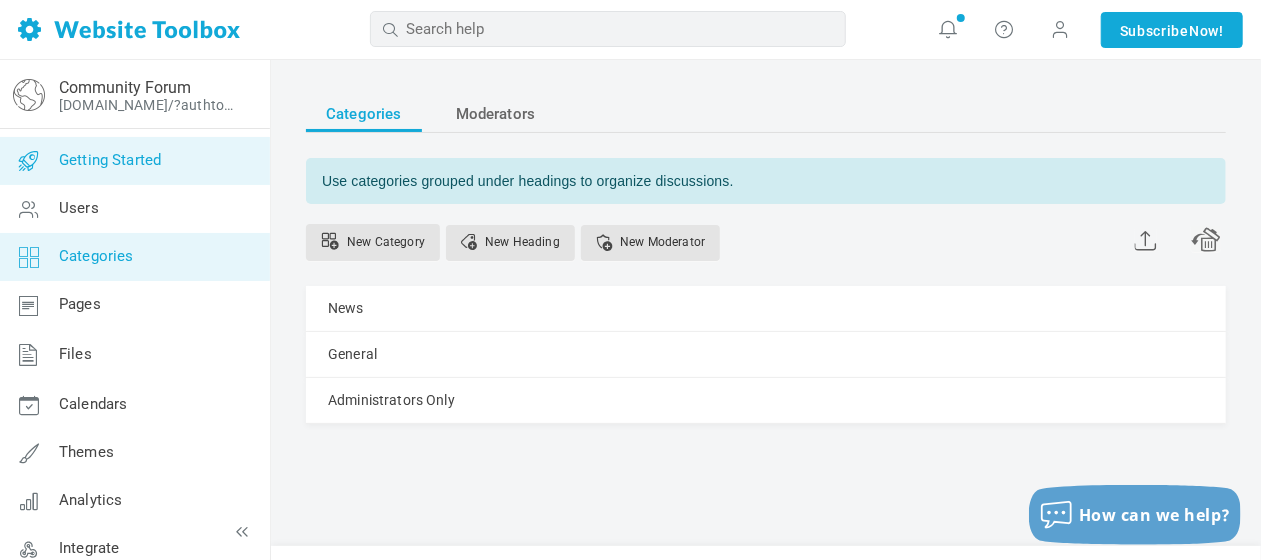click on "Getting Started" at bounding box center (110, 160) 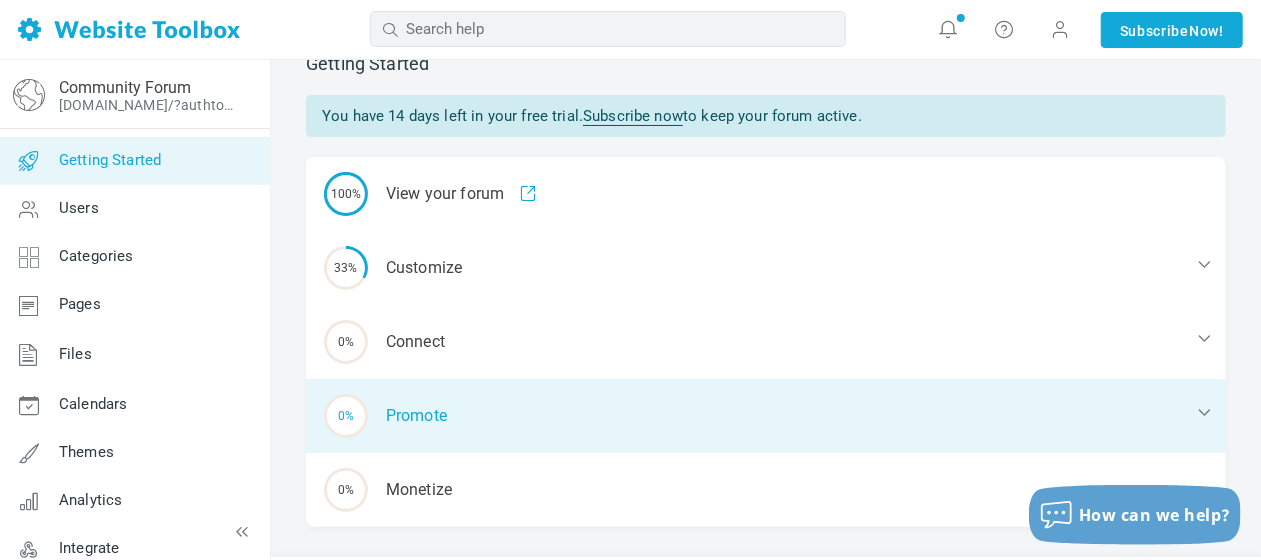 scroll, scrollTop: 0, scrollLeft: 0, axis: both 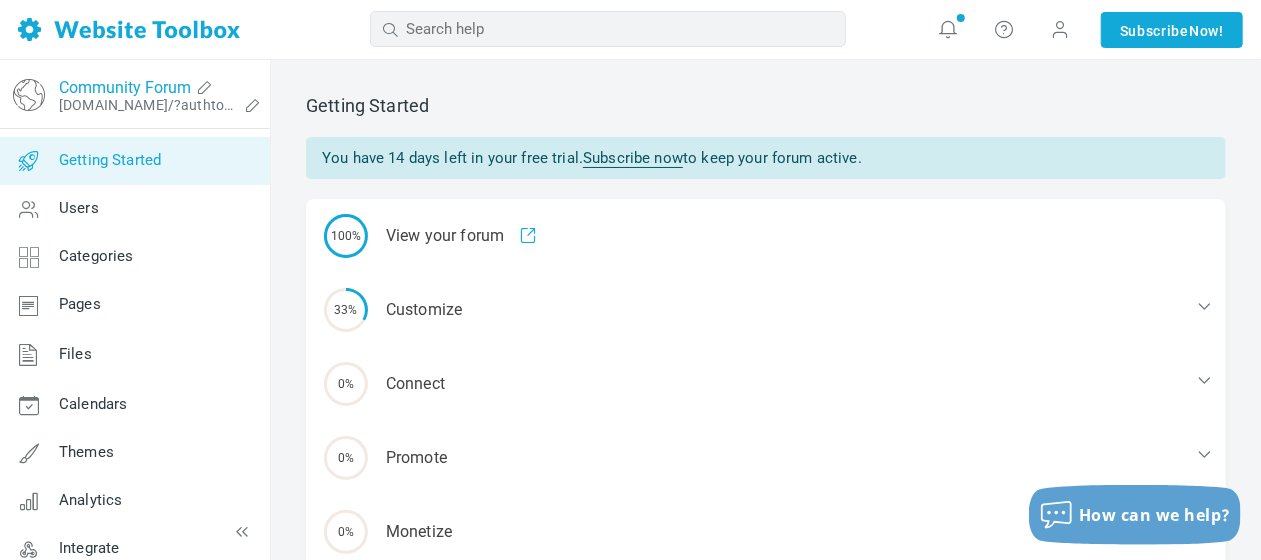 click on "Community Forum" at bounding box center [125, 87] 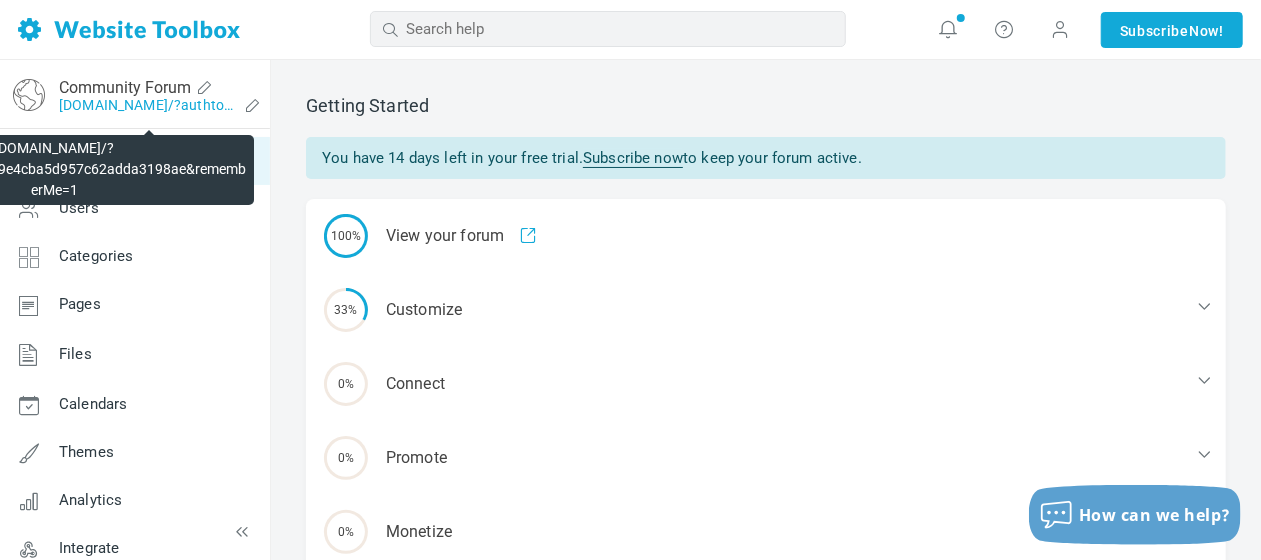 click on "[DOMAIN_NAME]/?authtoken=7d39b8489e4cba5d957c62adda3198ae&rememberMe=1" at bounding box center [149, 105] 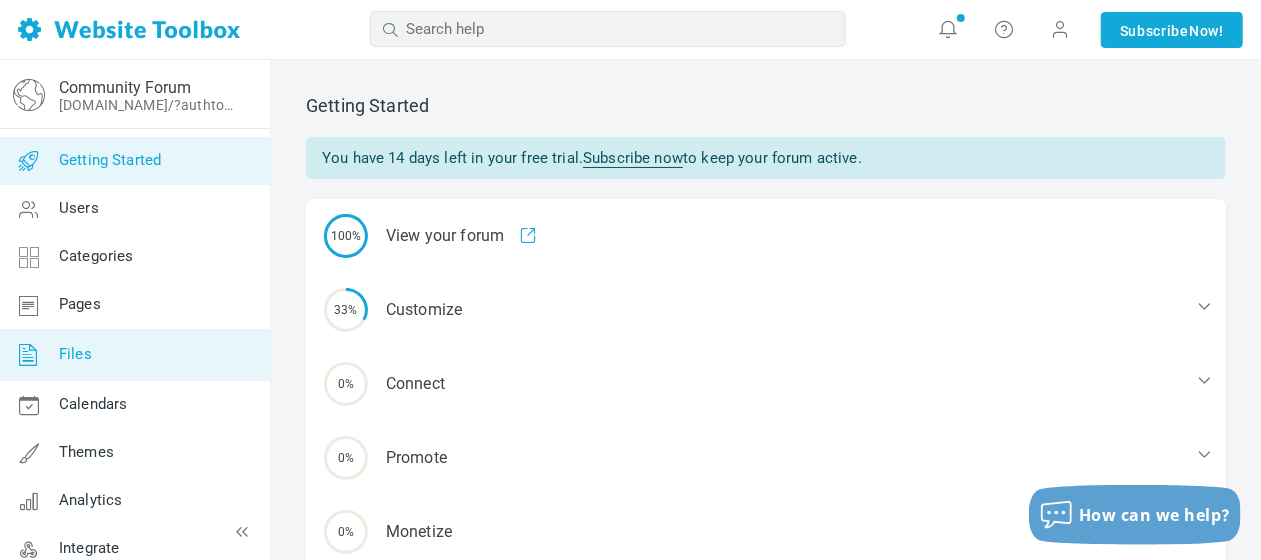 scroll, scrollTop: 2, scrollLeft: 0, axis: vertical 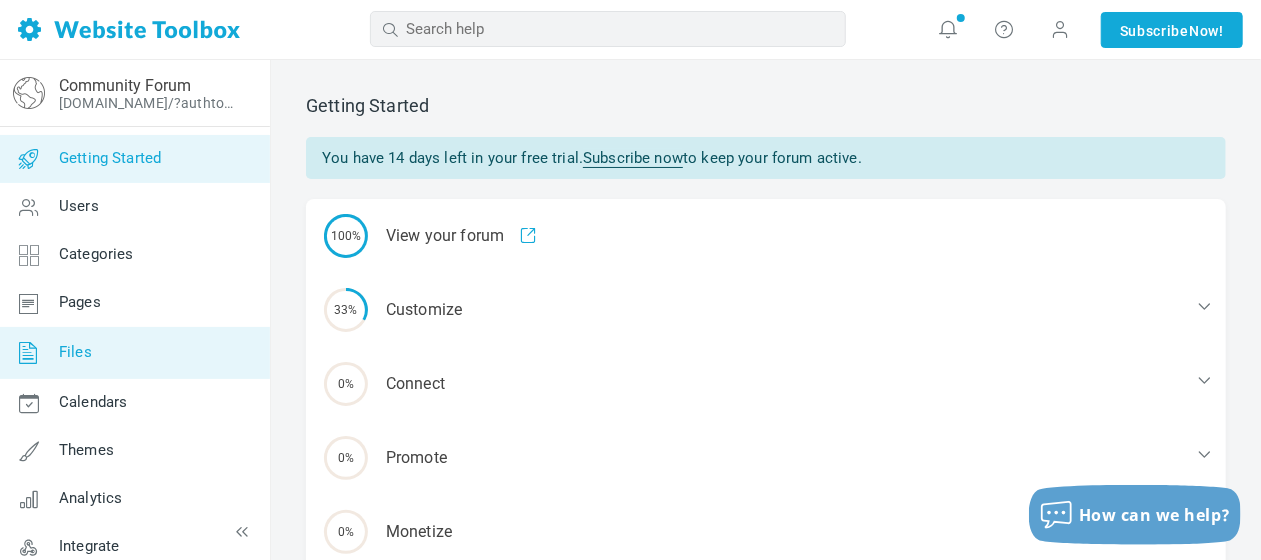 click on "Files" at bounding box center (75, 352) 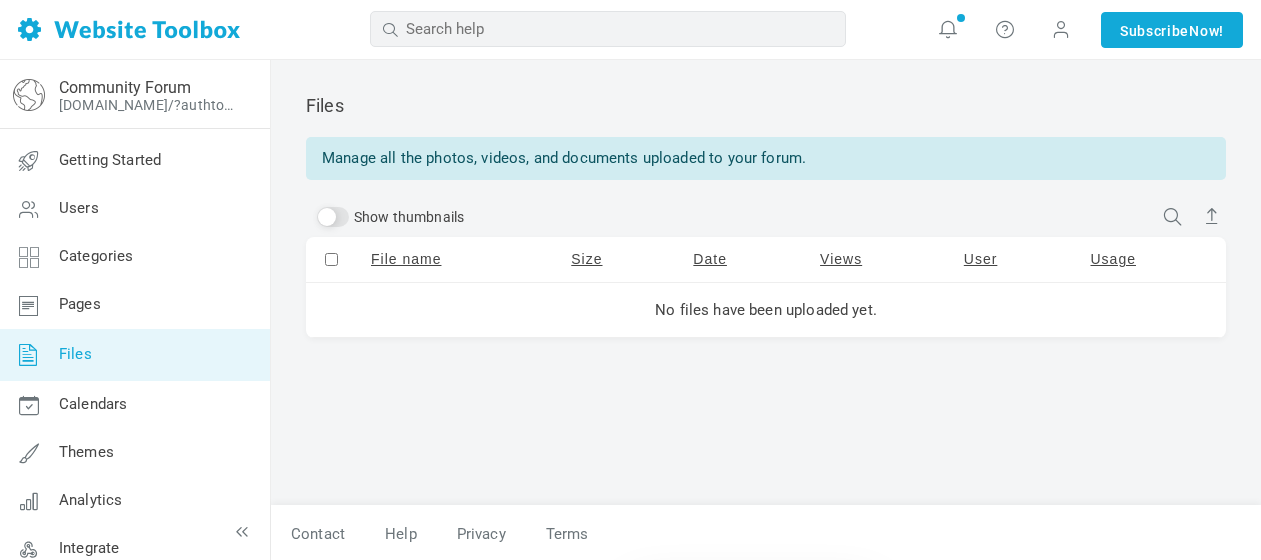 scroll, scrollTop: 0, scrollLeft: 0, axis: both 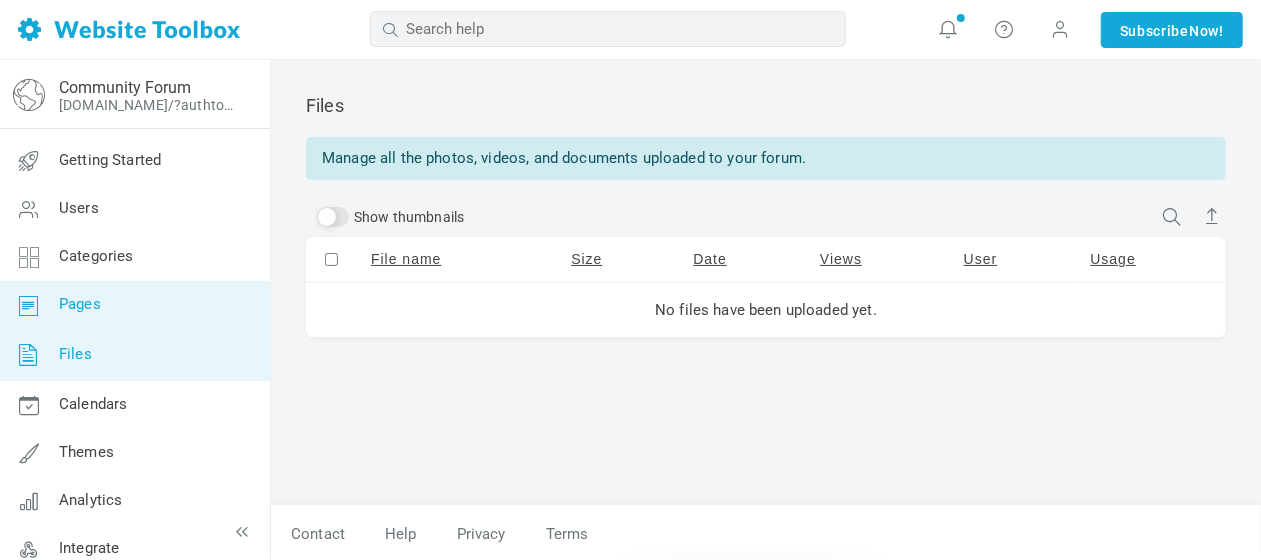 click on "Pages" at bounding box center [80, 304] 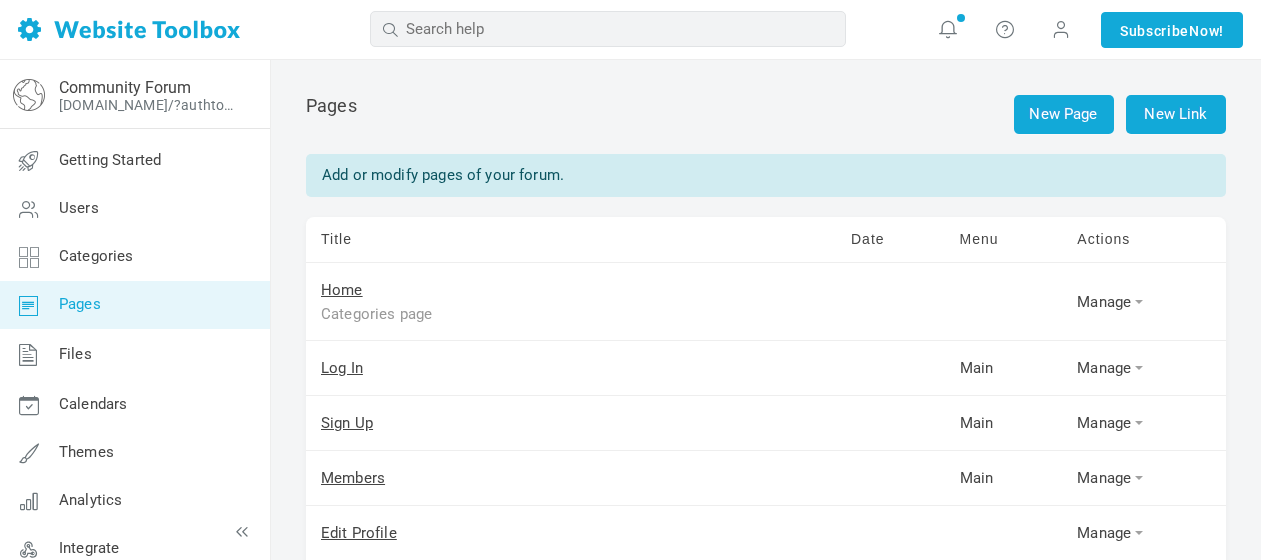 scroll, scrollTop: 0, scrollLeft: 0, axis: both 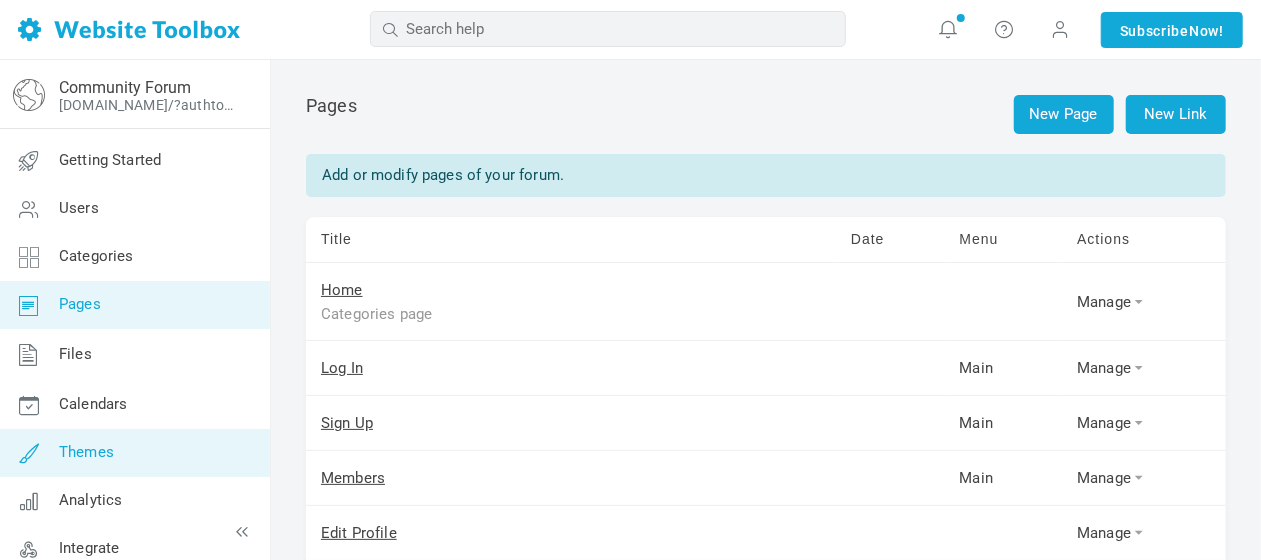 click on "Themes" at bounding box center [86, 452] 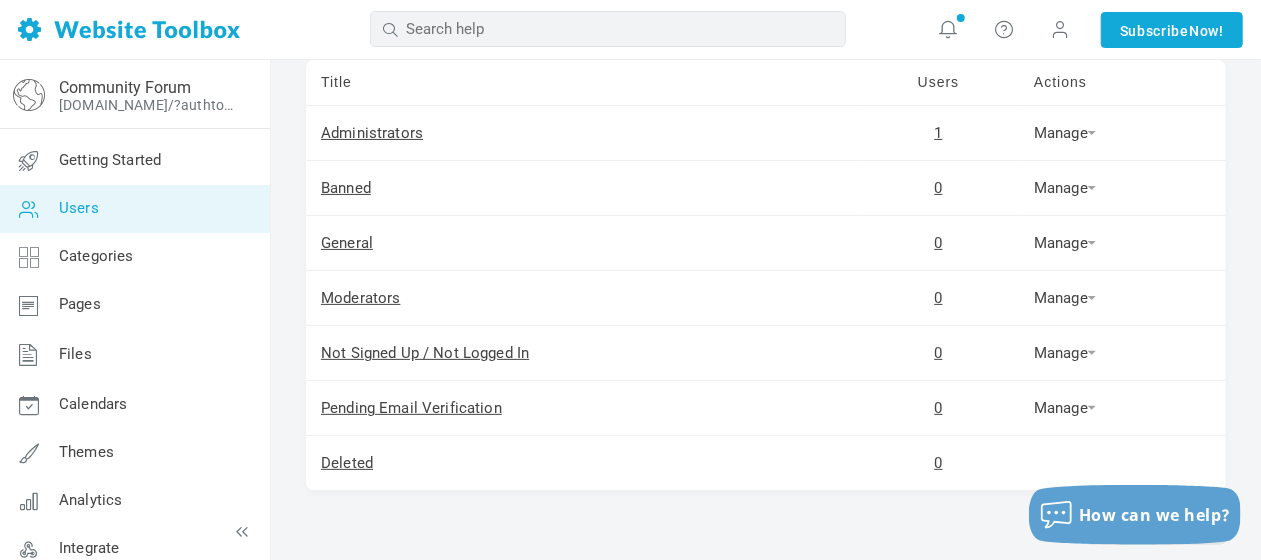 scroll, scrollTop: 156, scrollLeft: 0, axis: vertical 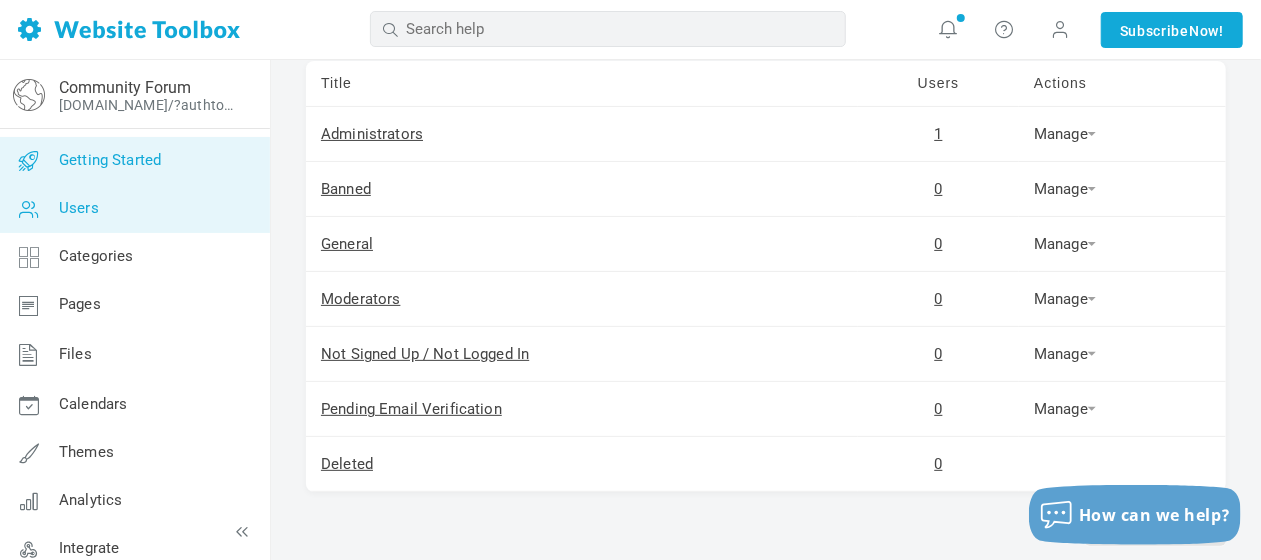 click on "Getting Started" at bounding box center [110, 160] 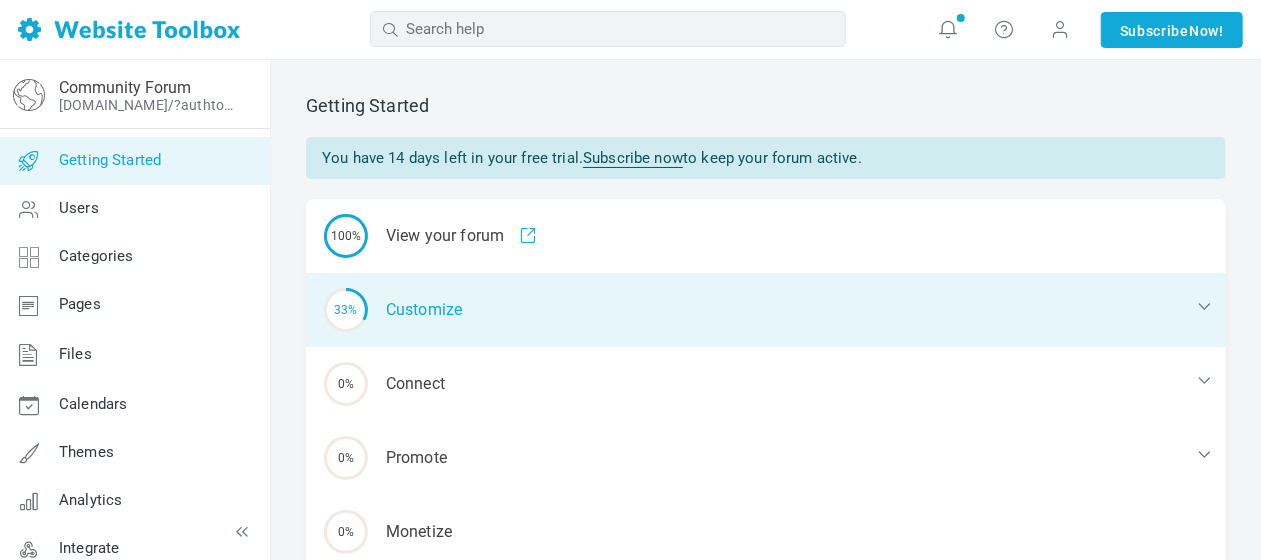 scroll, scrollTop: 92, scrollLeft: 0, axis: vertical 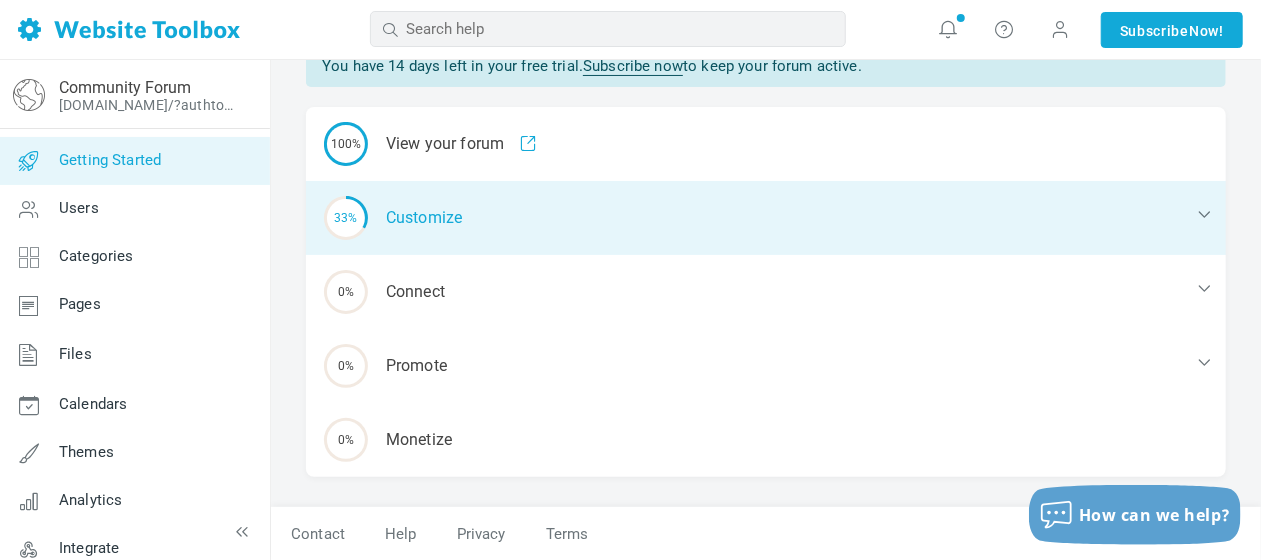 click on "33%
Customize" at bounding box center (766, 218) 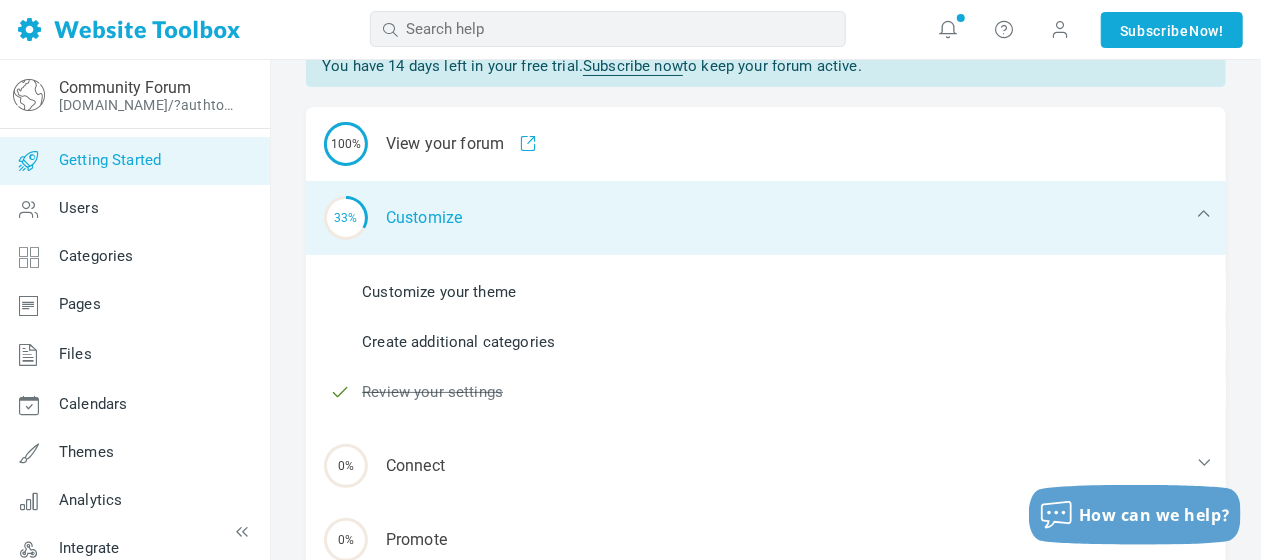 click on "33%
Customize" at bounding box center (766, 218) 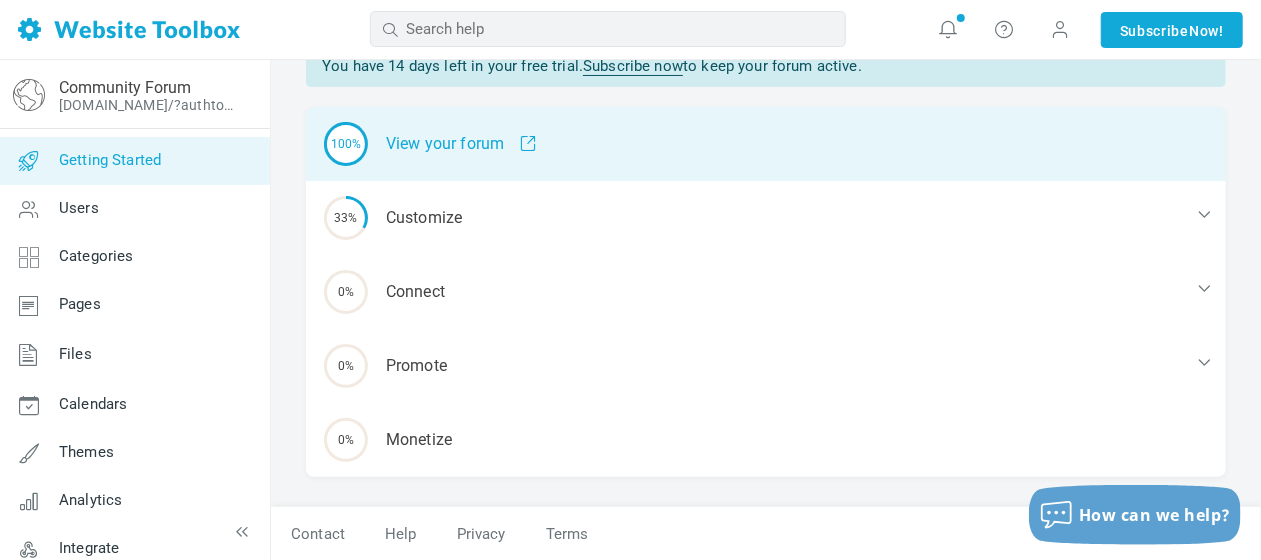 click on "100%
View your forum" at bounding box center (766, 144) 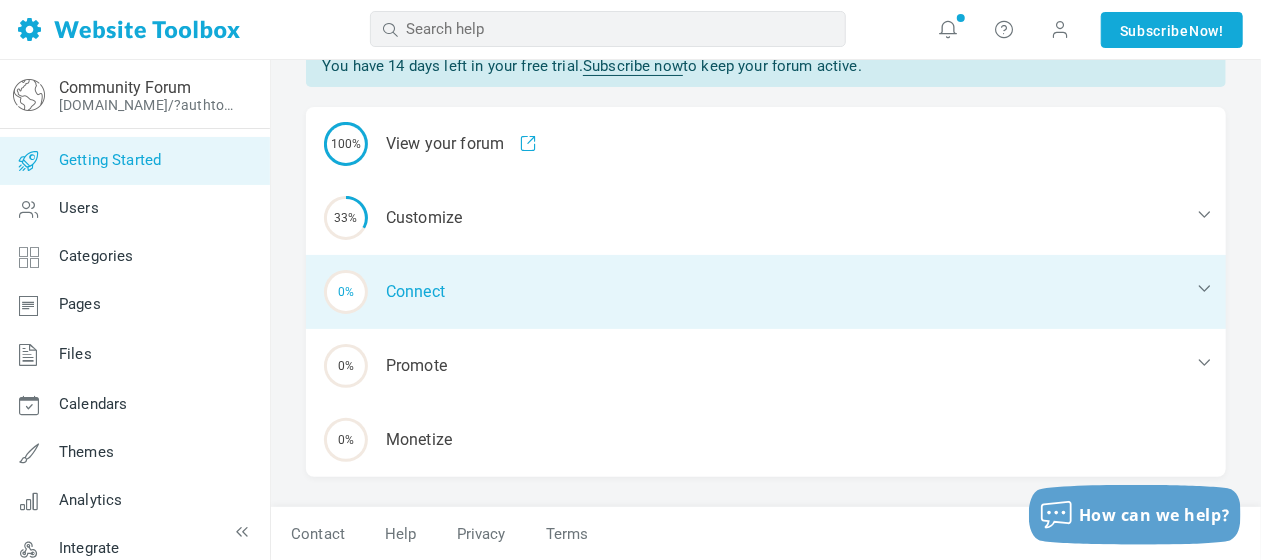 click on "0%
Connect" at bounding box center [766, 292] 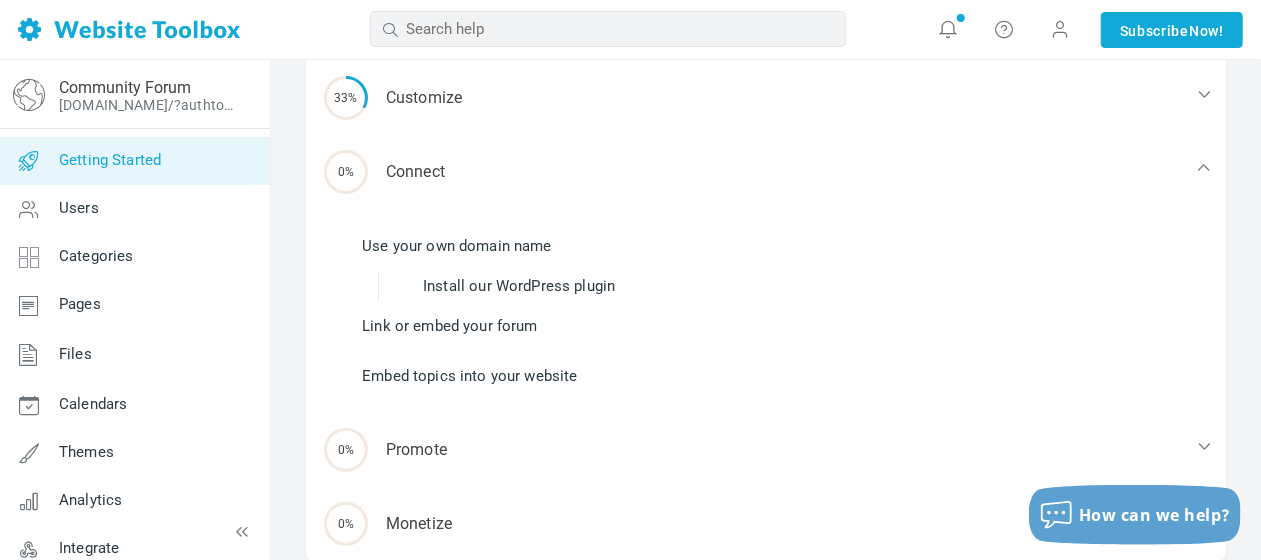 scroll, scrollTop: 210, scrollLeft: 0, axis: vertical 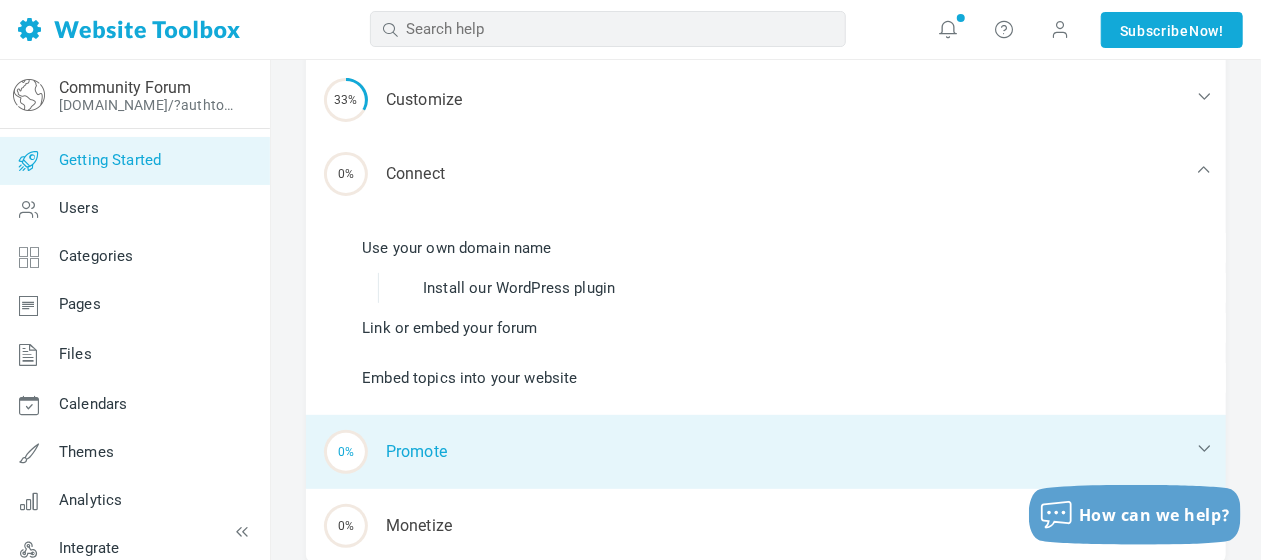 click on "0%
Promote" at bounding box center (766, 452) 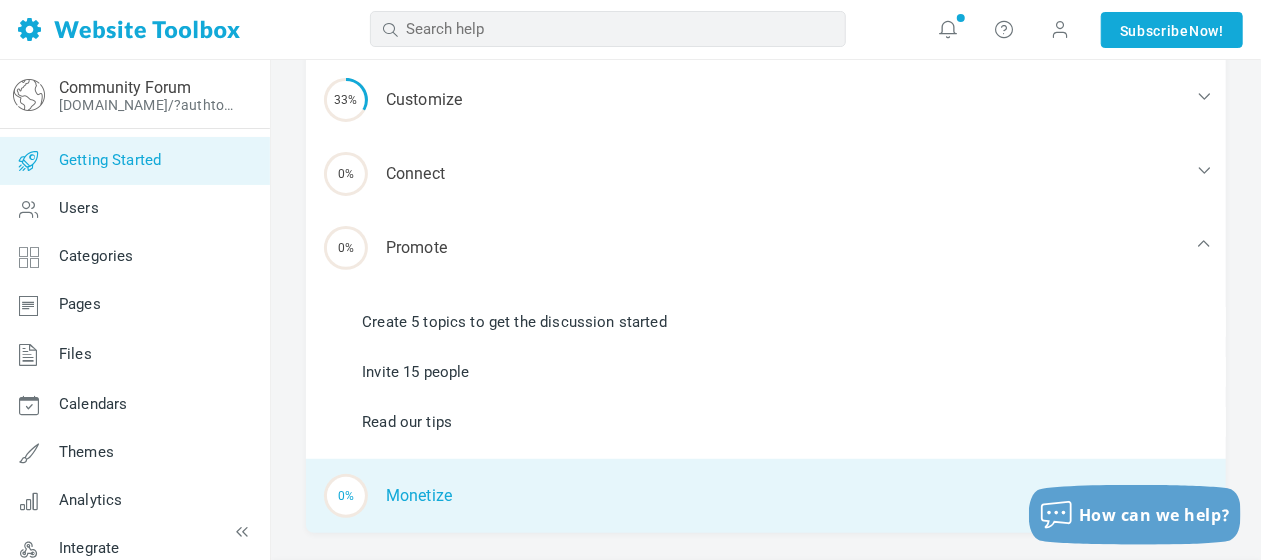 click on "0%
Monetize" at bounding box center (766, 496) 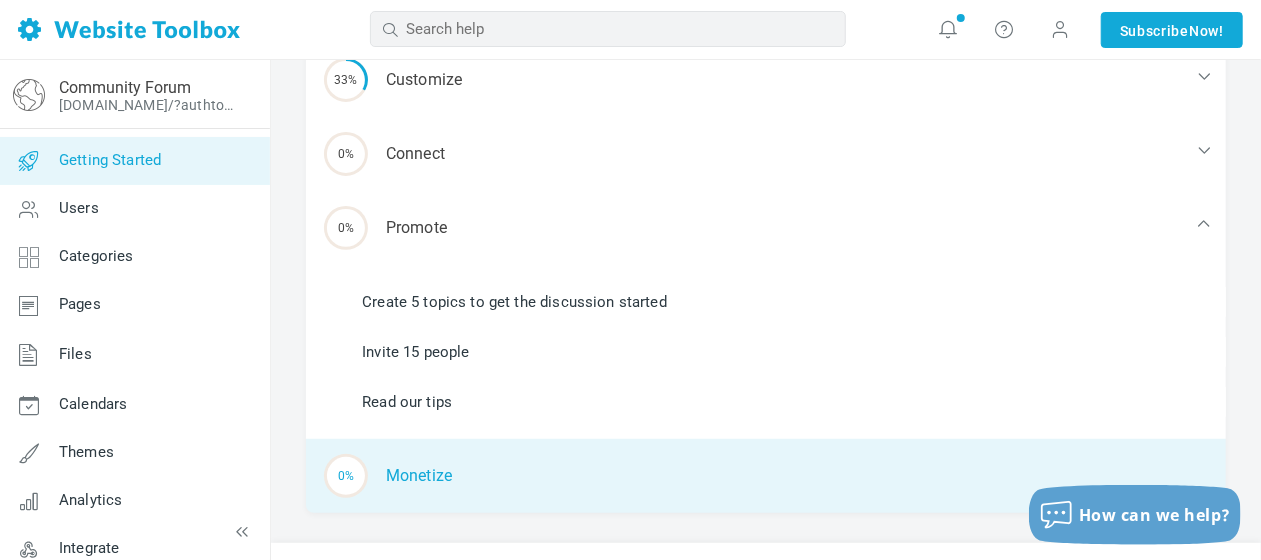scroll, scrollTop: 76, scrollLeft: 0, axis: vertical 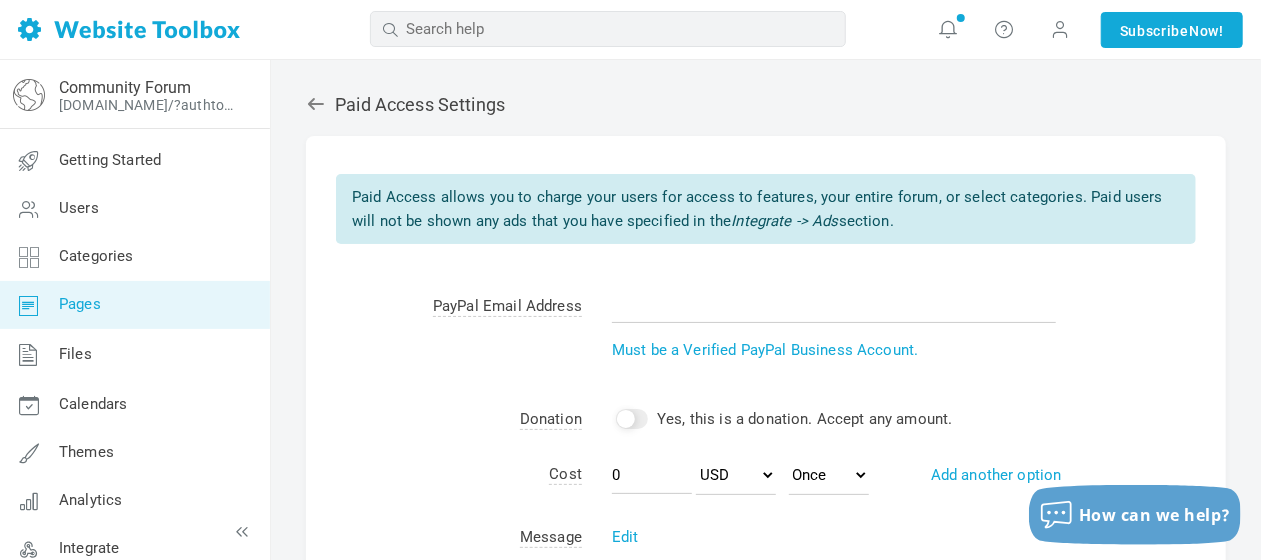click on "Pages" at bounding box center [134, 305] 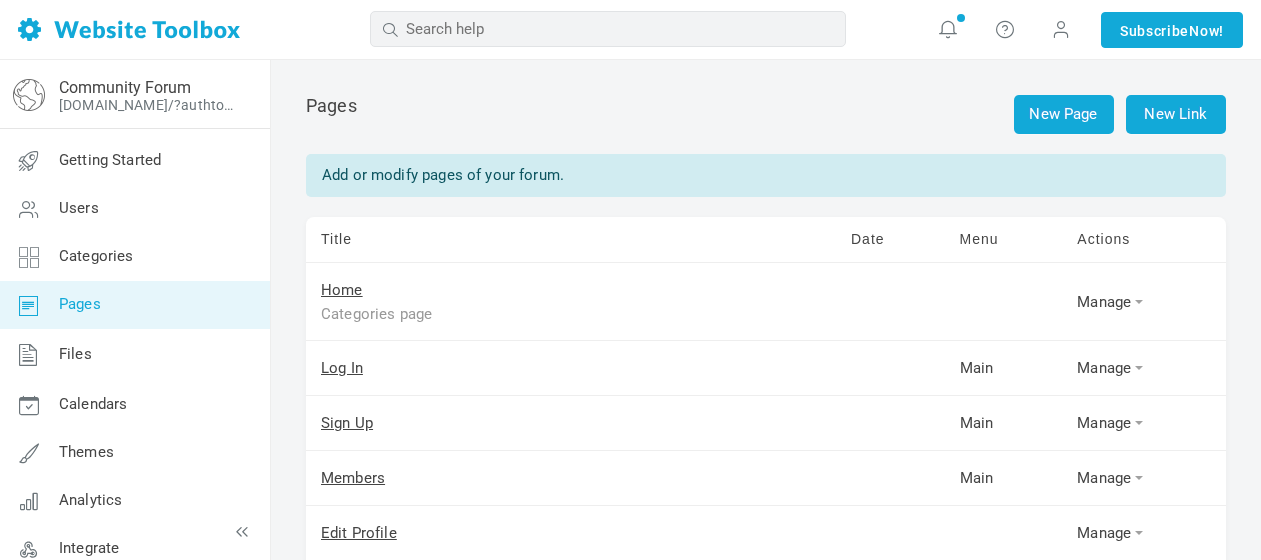 scroll, scrollTop: 0, scrollLeft: 0, axis: both 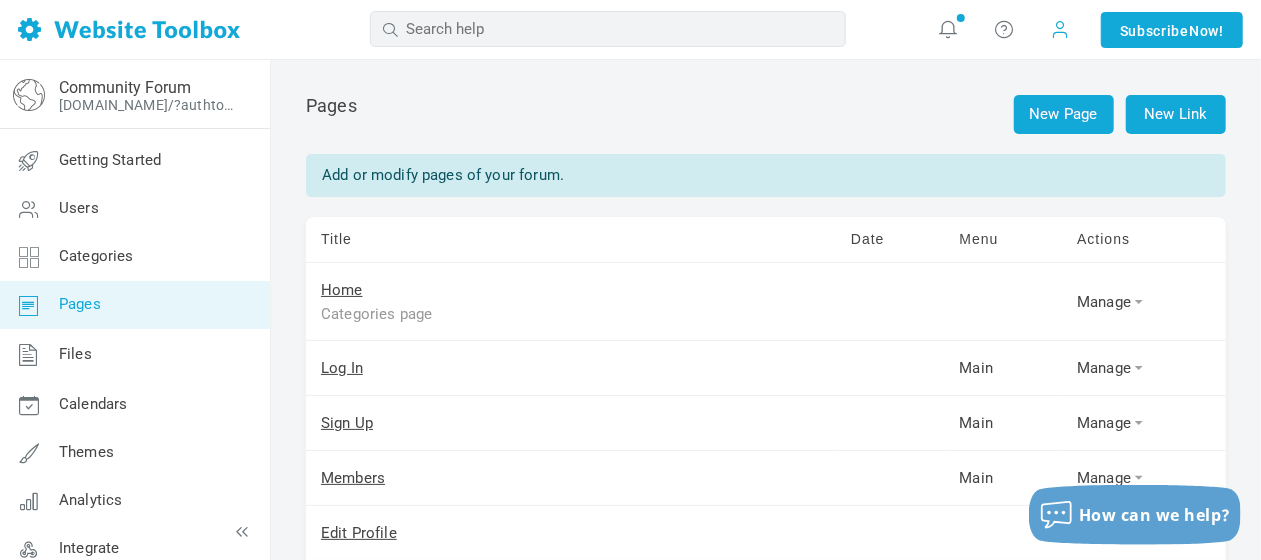 click at bounding box center (1061, 29) 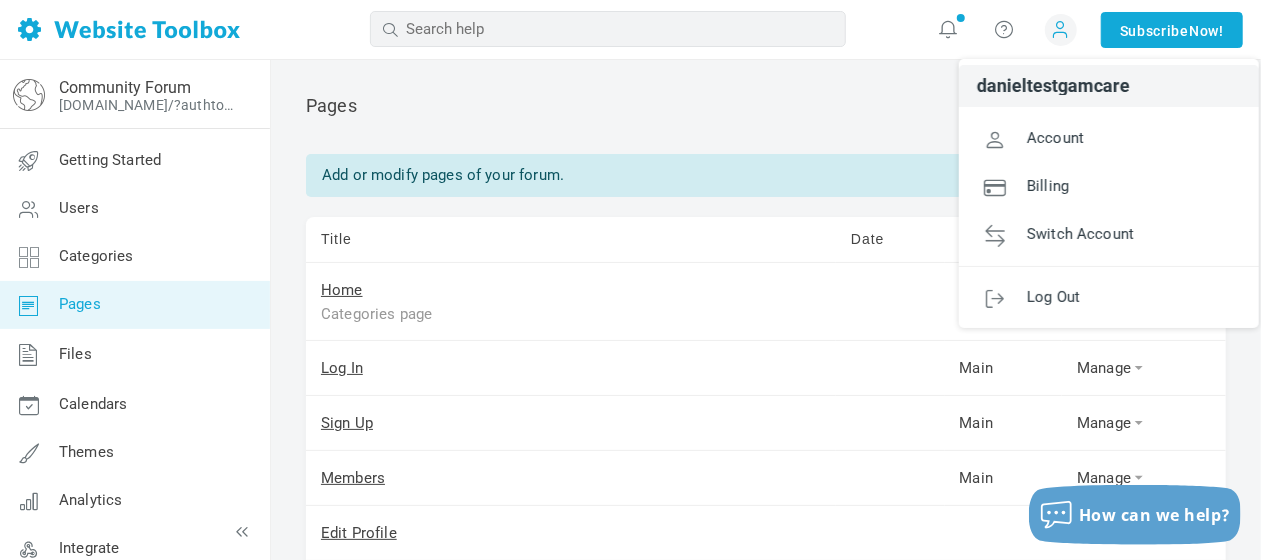click on "New Page
New Link
Pages
Add or modify pages of your forum.
Title
Date
Menu
Actions
Home
Categories page
Manage
Edit
View Page
Log In
Main
Manage
Edit
View Page
Sign Up
Main
Manage
Edit
View Page
Members
Main
Manage
Edit
View Page
Edit Profile
Manage
Edit
Categories
Main
Manage
Edit
Delete
View Page" at bounding box center (766, 585) 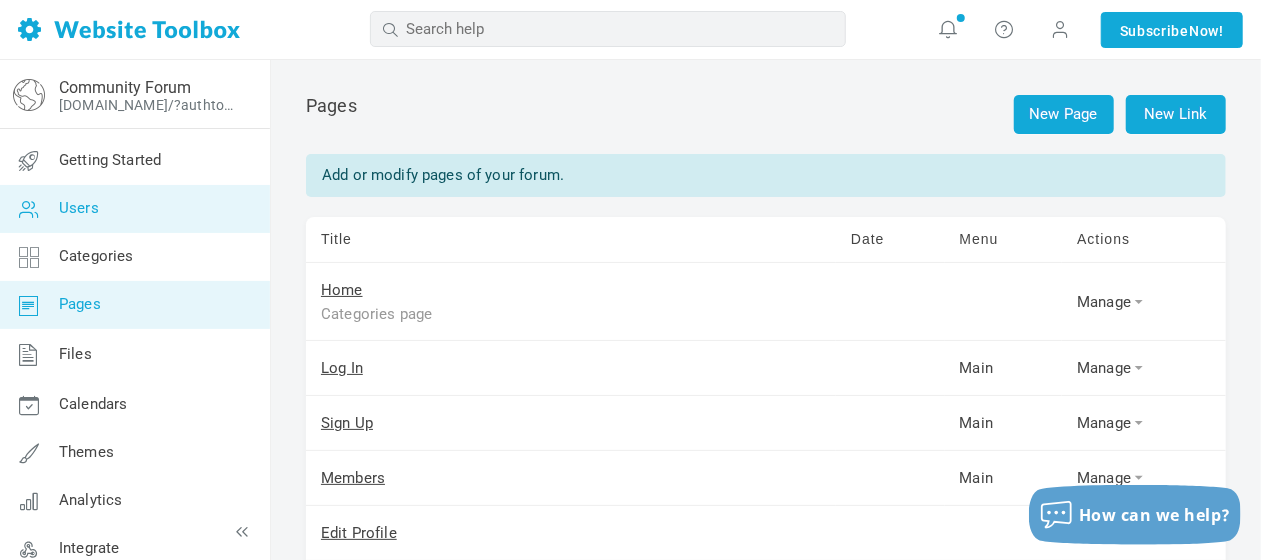 click on "Users" at bounding box center [134, 209] 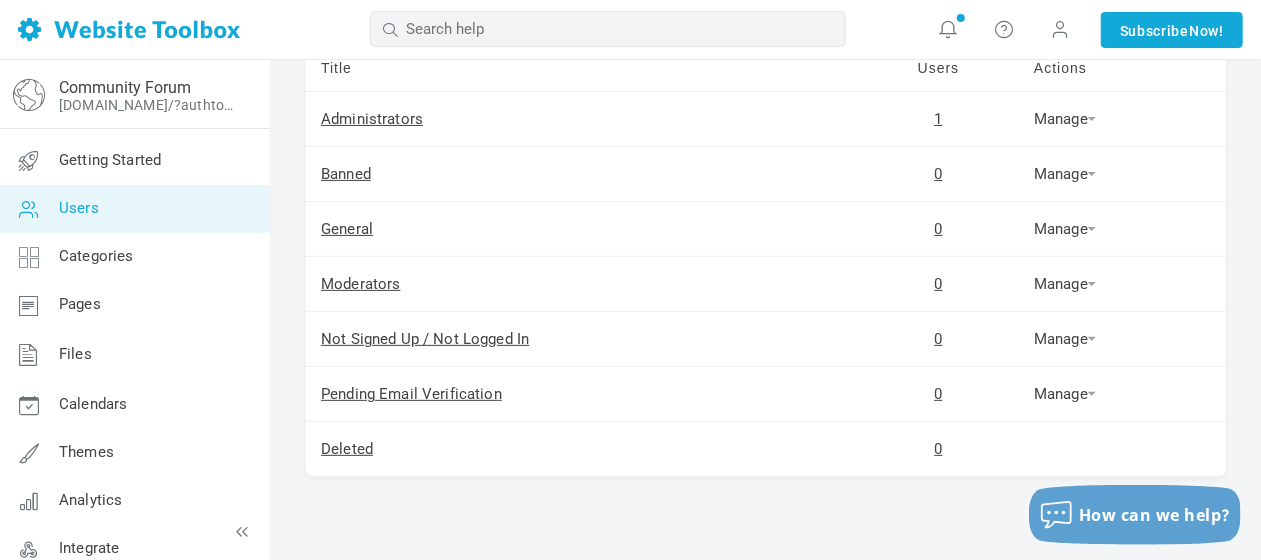 scroll, scrollTop: 261, scrollLeft: 0, axis: vertical 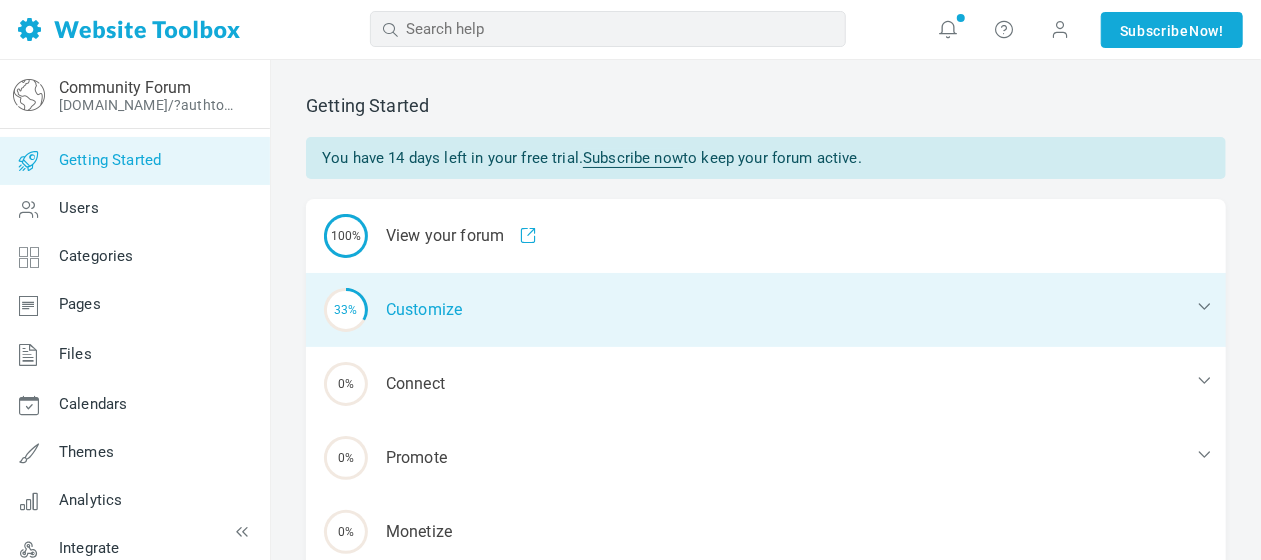 click on "33%
Customize" at bounding box center (766, 310) 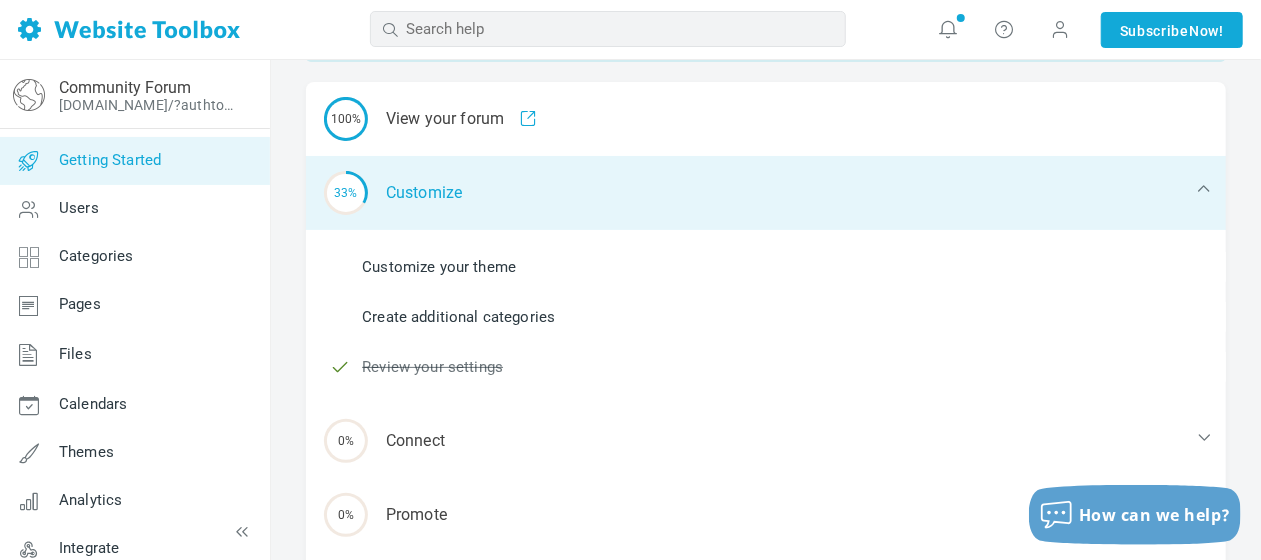 scroll, scrollTop: 116, scrollLeft: 0, axis: vertical 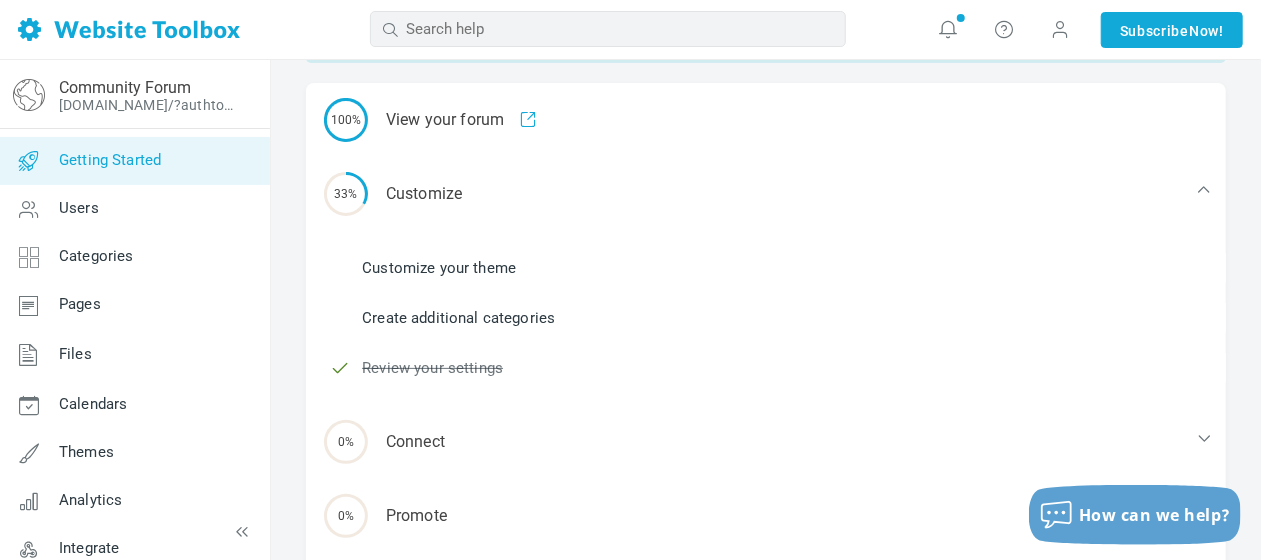 click on "Customize your theme" at bounding box center (439, 268) 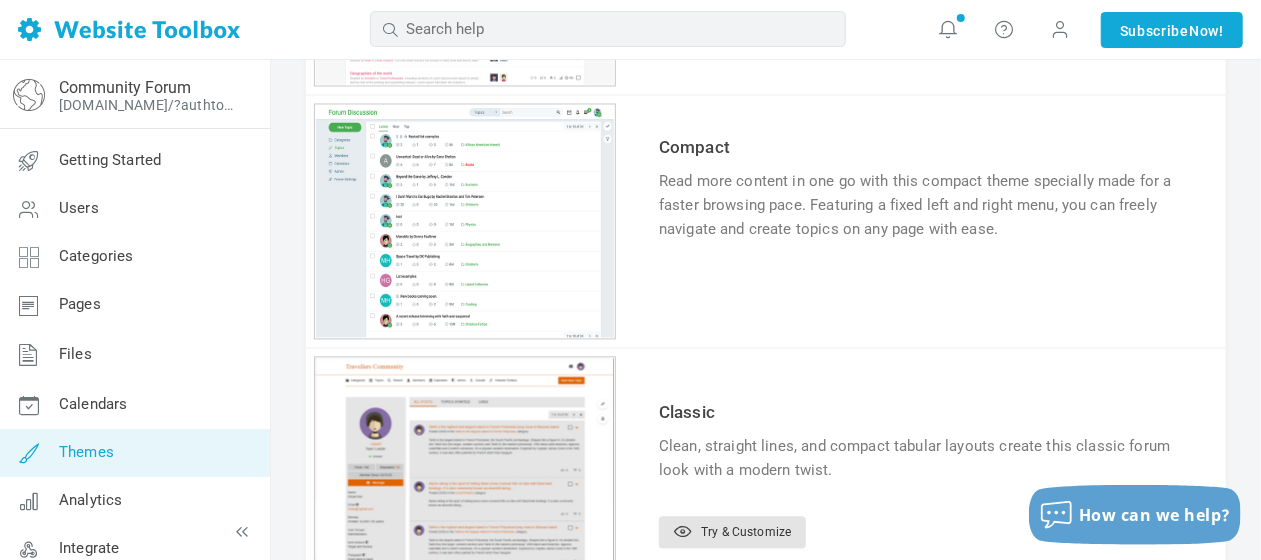 scroll, scrollTop: 1891, scrollLeft: 0, axis: vertical 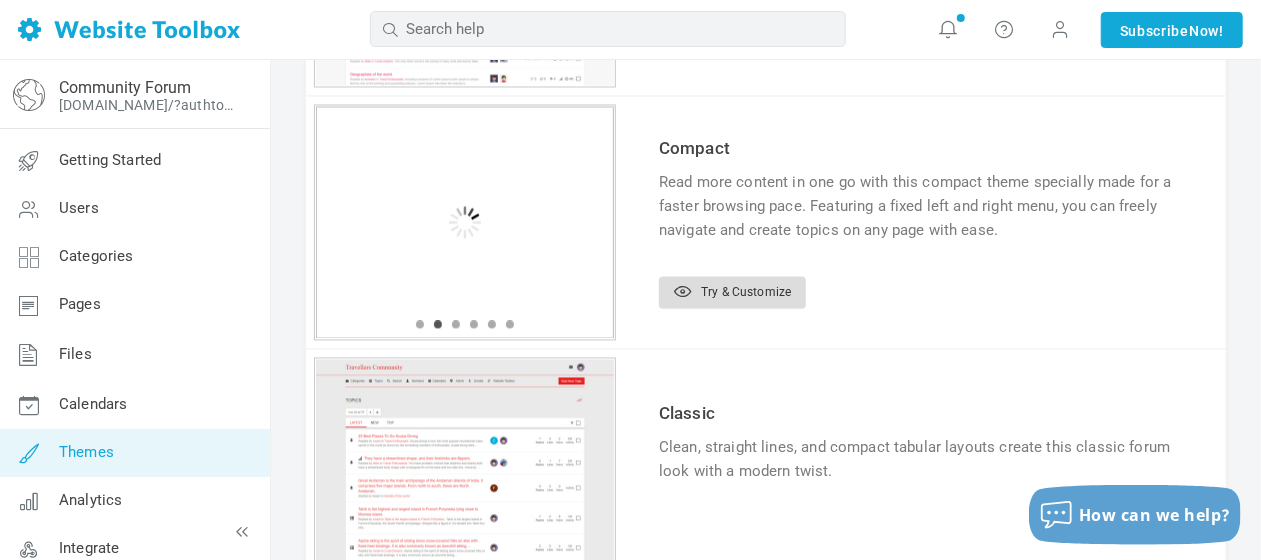 click on "Try & Customize" at bounding box center [732, 293] 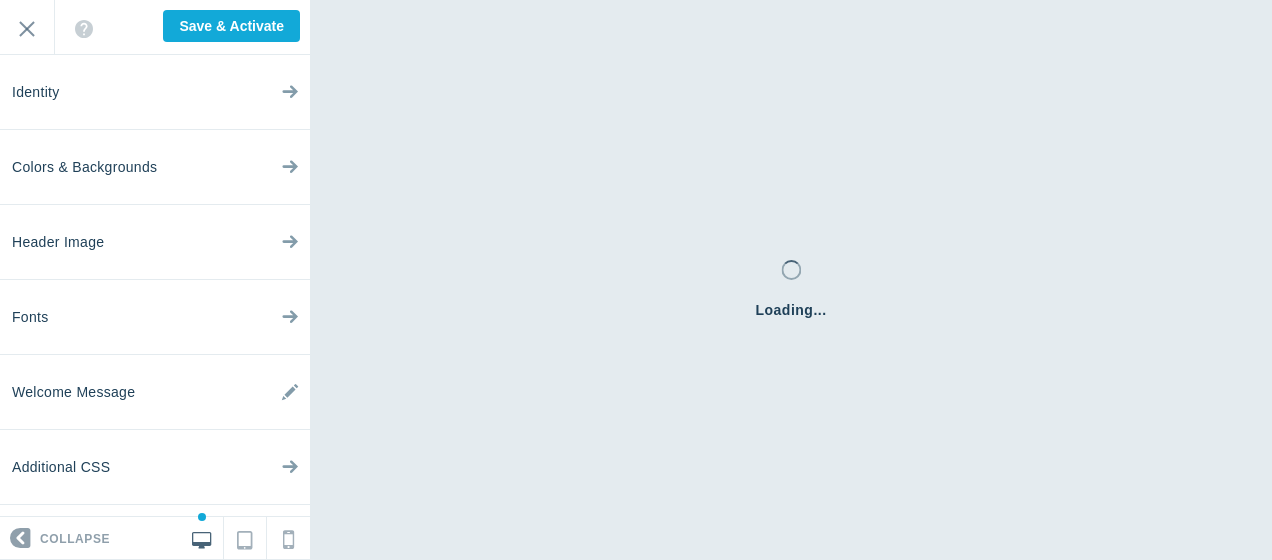 scroll, scrollTop: 0, scrollLeft: 0, axis: both 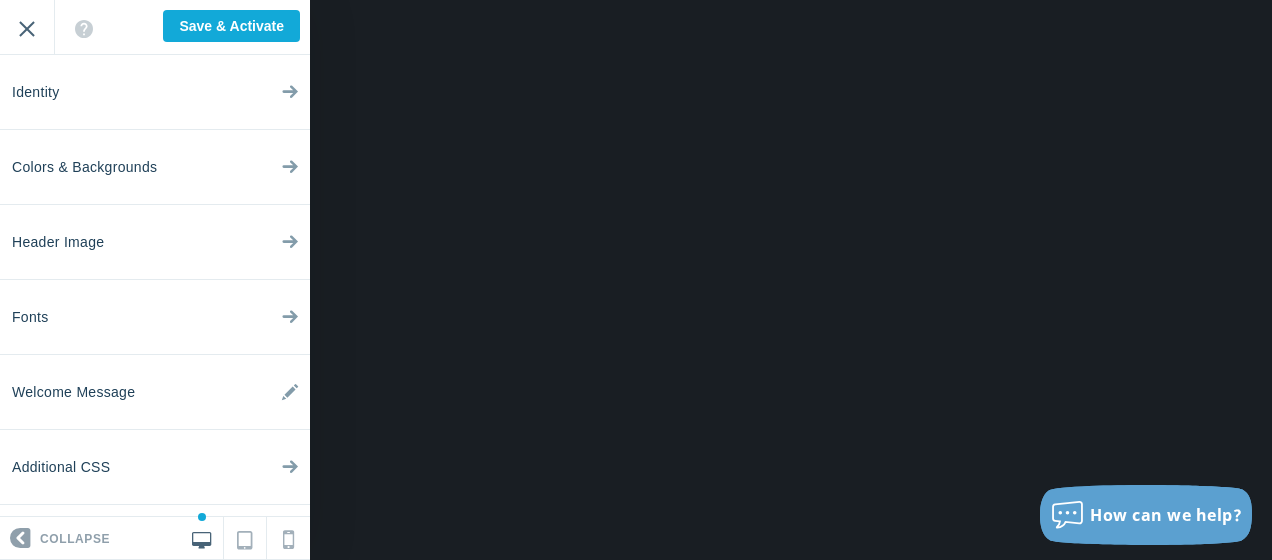 click on "Exit" at bounding box center [27, 27] 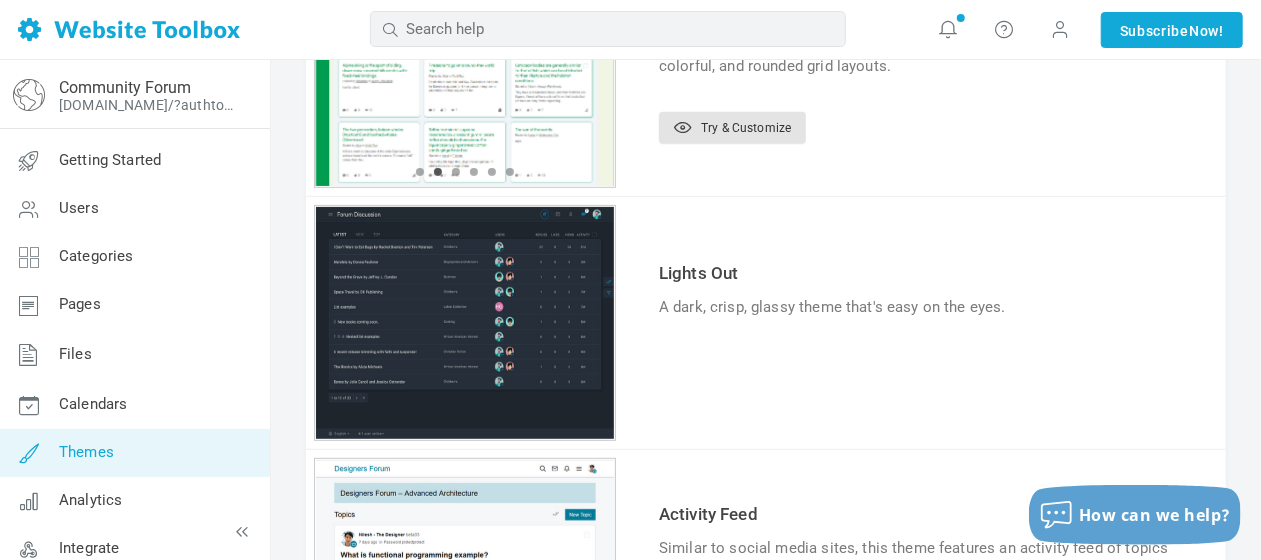 scroll, scrollTop: 524, scrollLeft: 0, axis: vertical 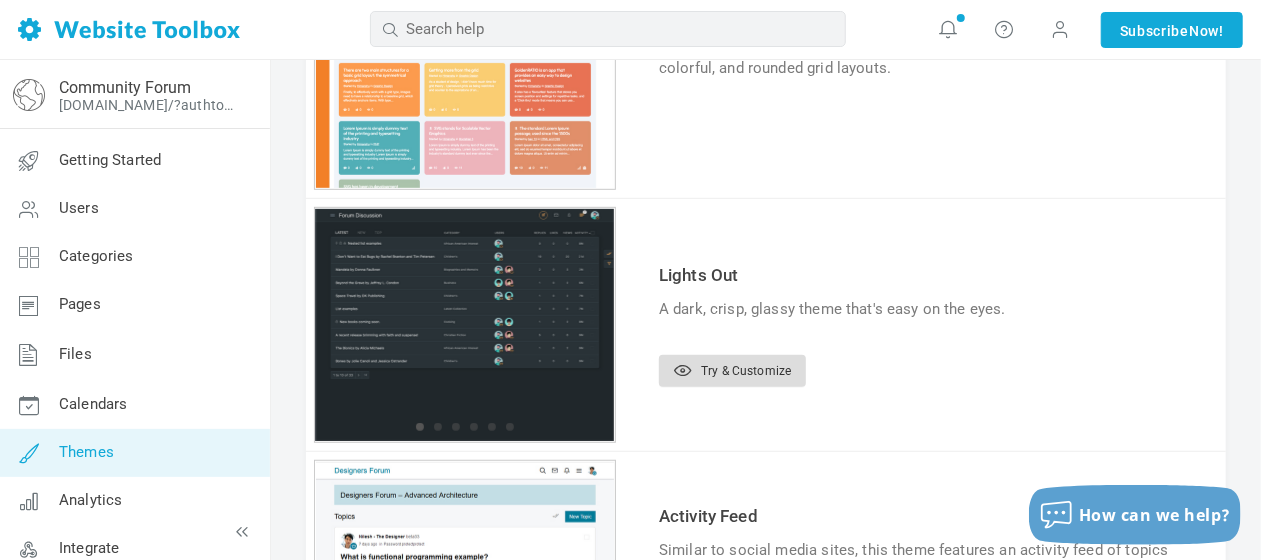 click on "Try & Customize" at bounding box center (732, 371) 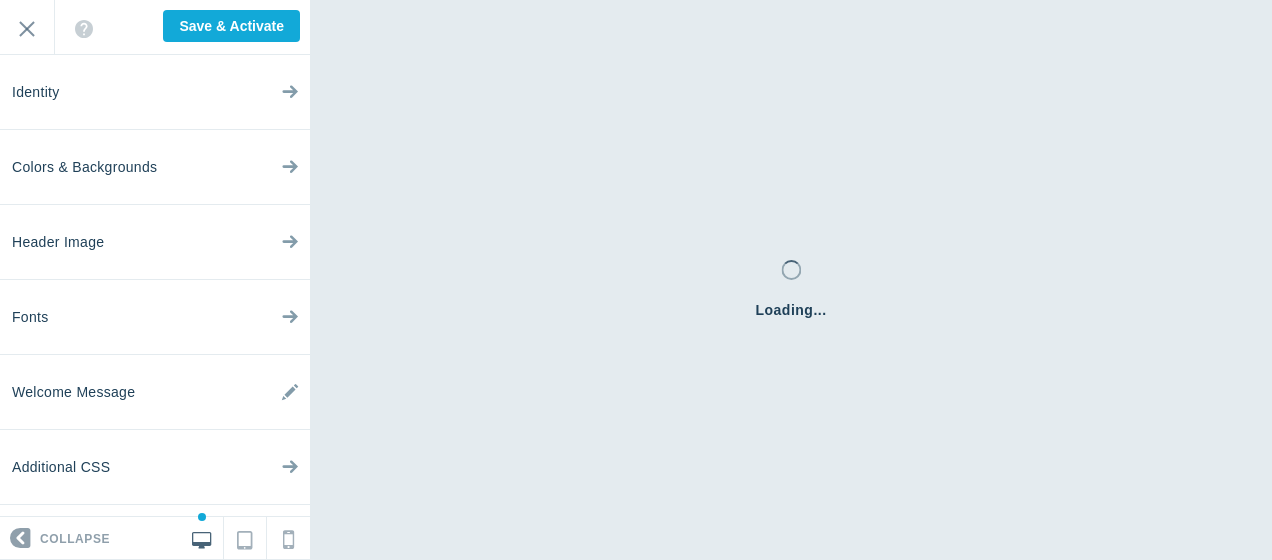 scroll, scrollTop: 0, scrollLeft: 0, axis: both 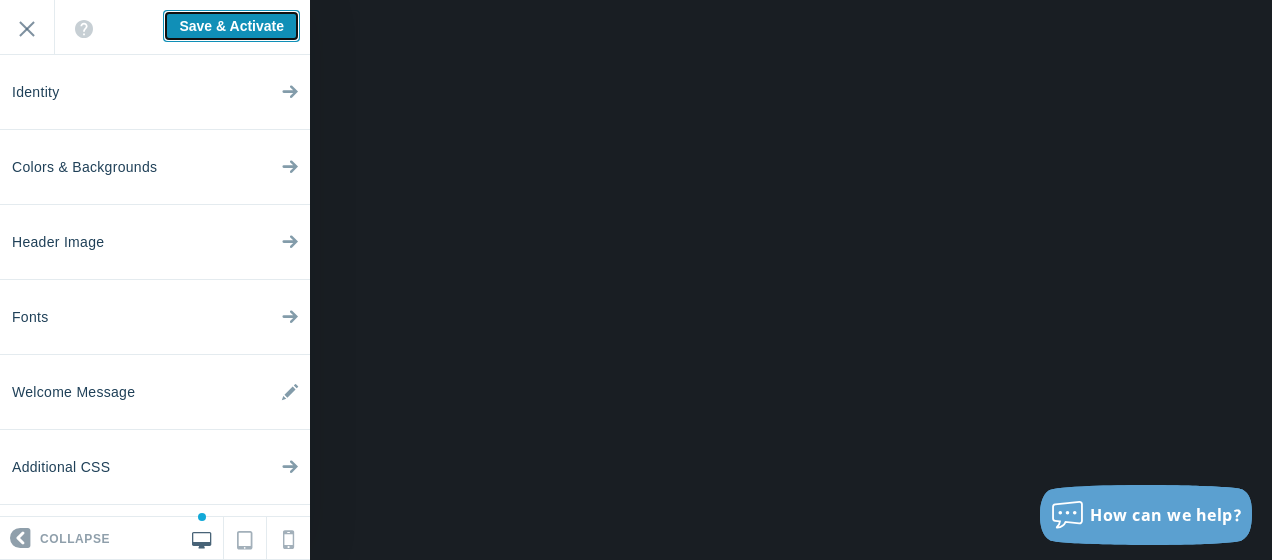 click on "Save & Activate" at bounding box center (231, 26) 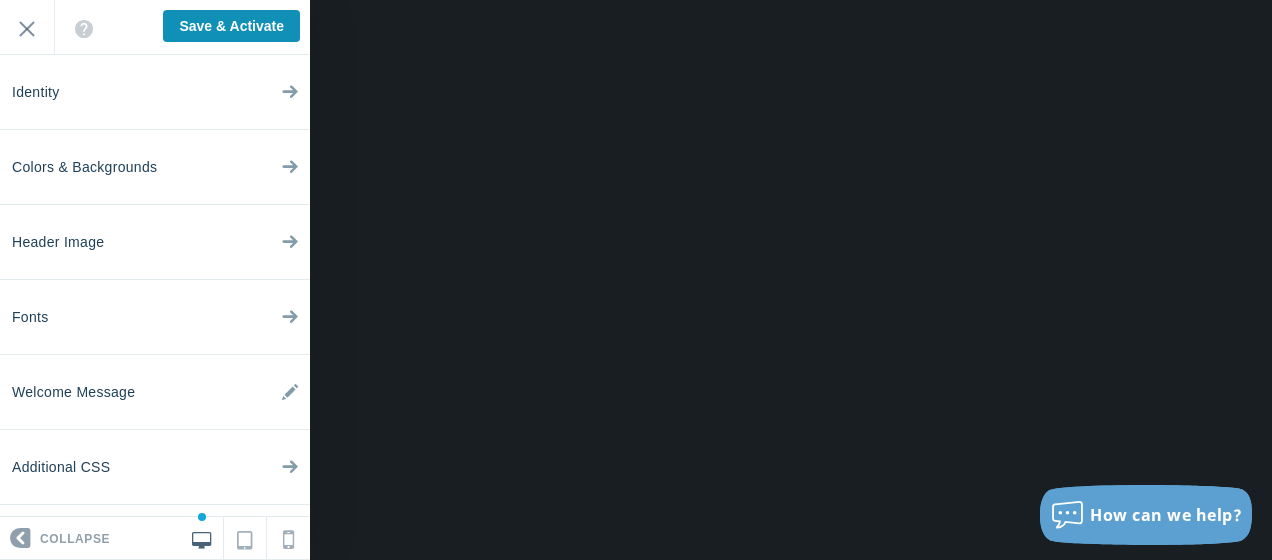 type on "Saving..." 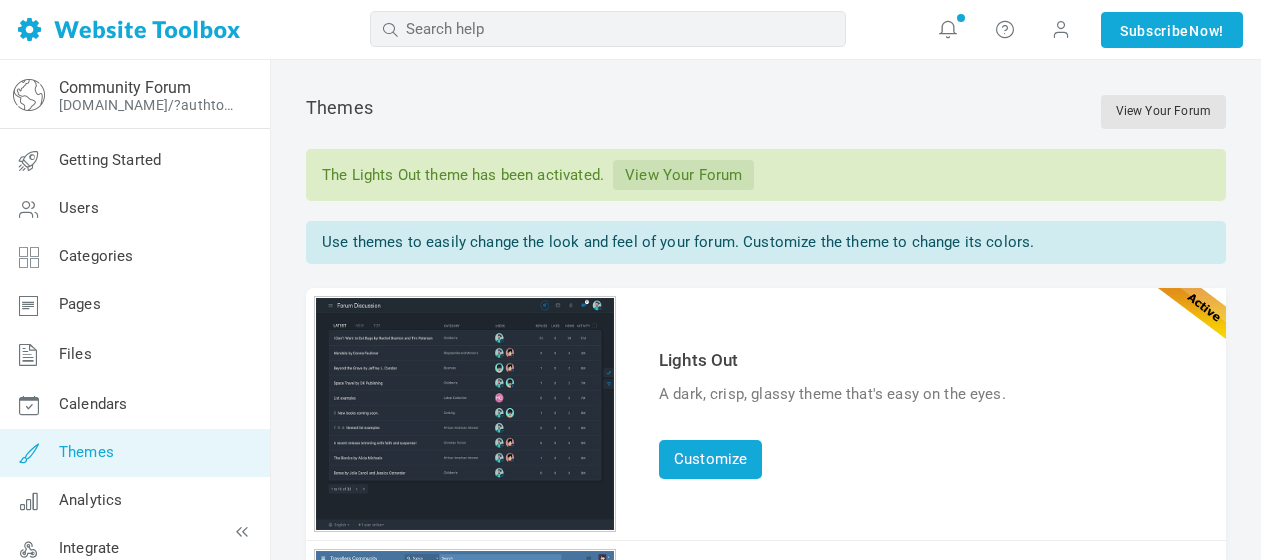 scroll, scrollTop: 0, scrollLeft: 0, axis: both 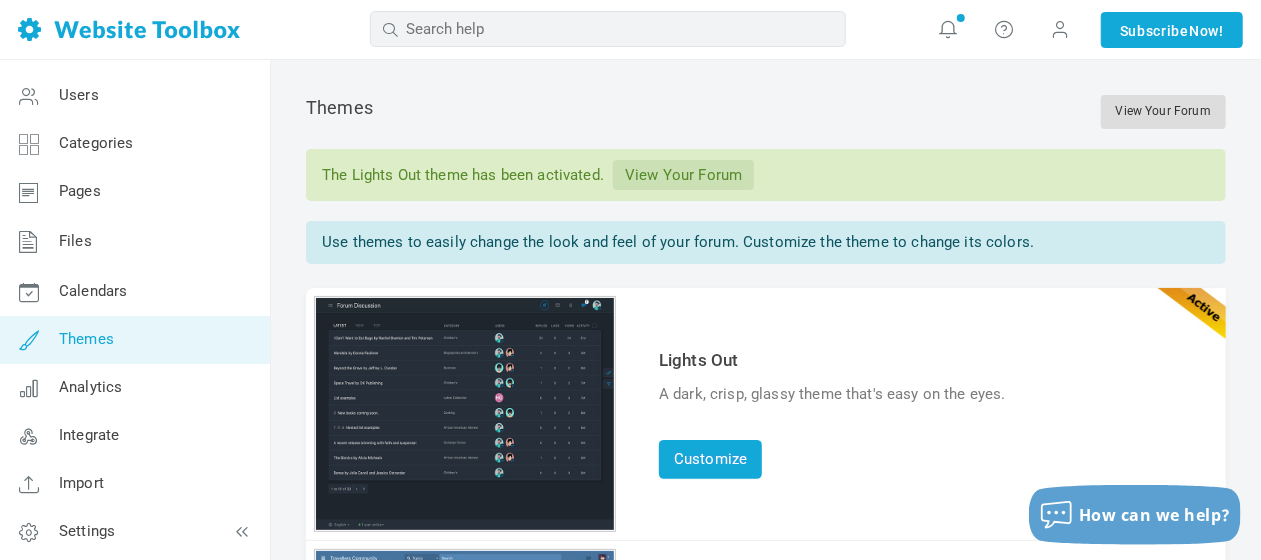 click on "View Your Forum" at bounding box center [1163, 112] 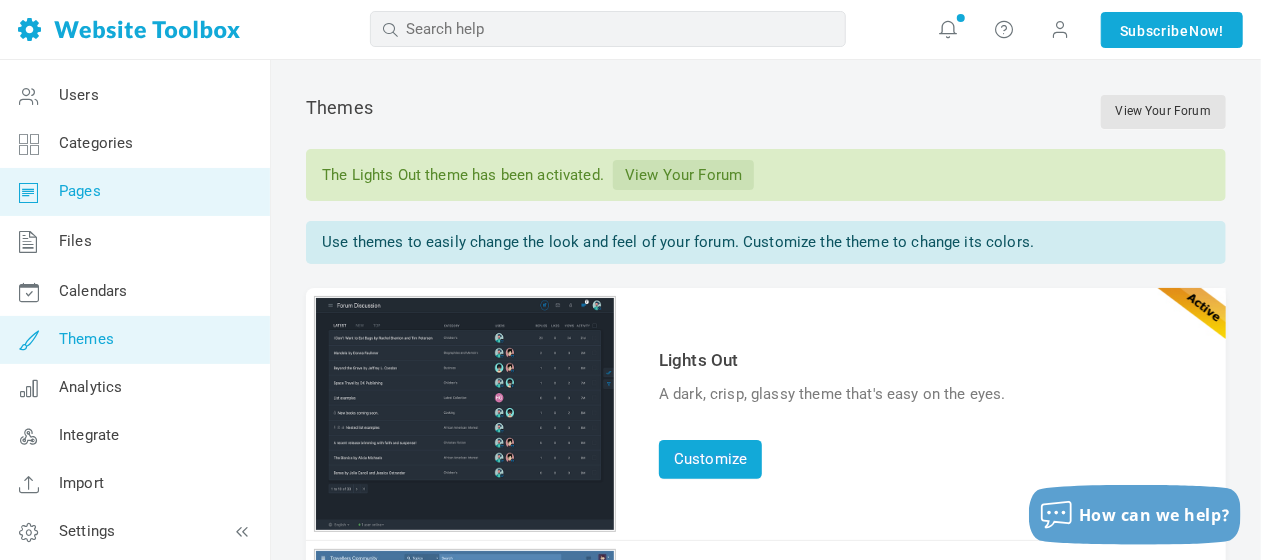 click on "Pages" at bounding box center [80, 191] 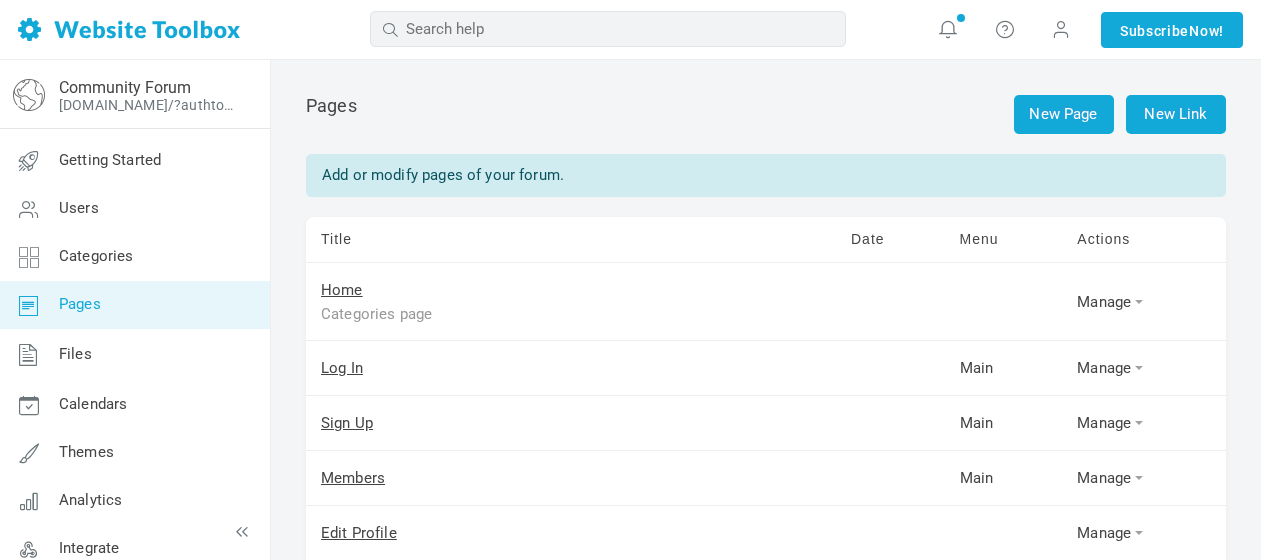 scroll, scrollTop: 0, scrollLeft: 0, axis: both 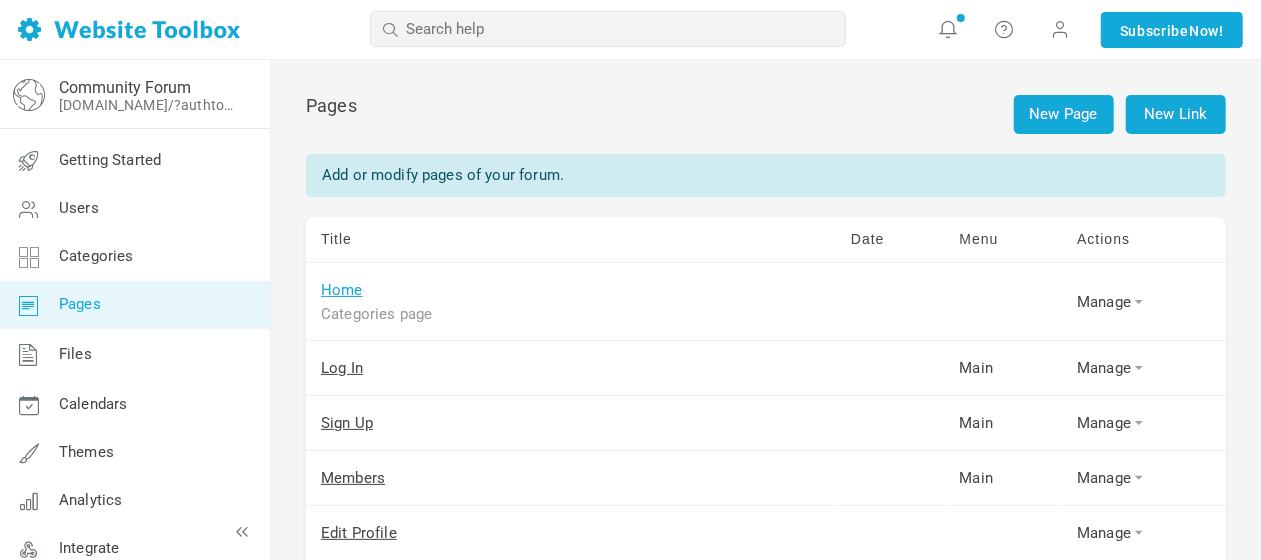 click on "Home" at bounding box center (342, 290) 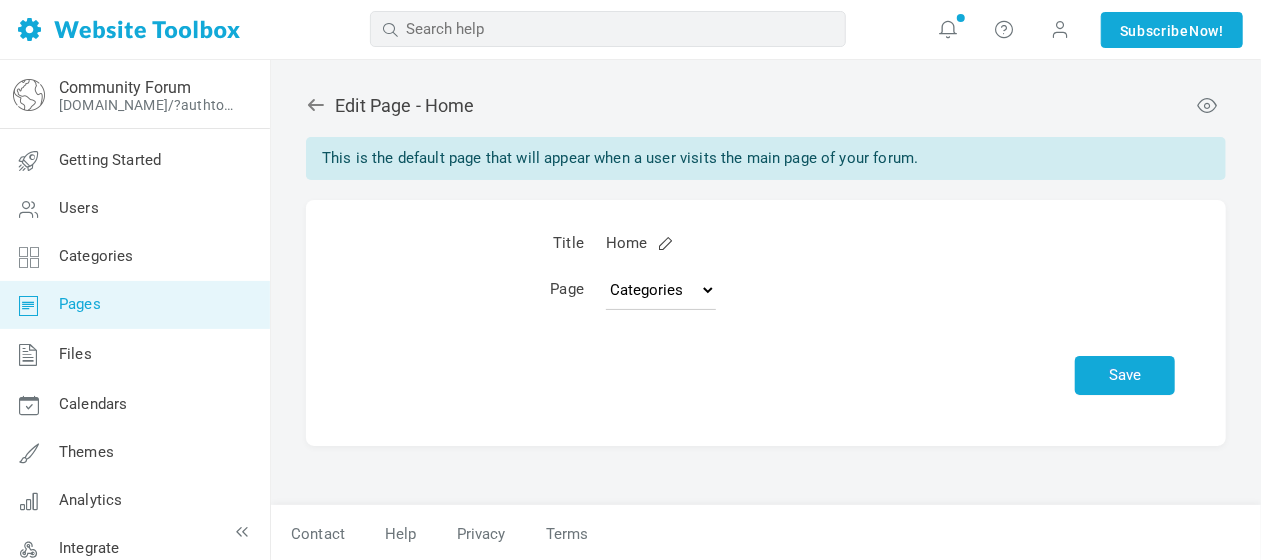 scroll, scrollTop: 0, scrollLeft: 0, axis: both 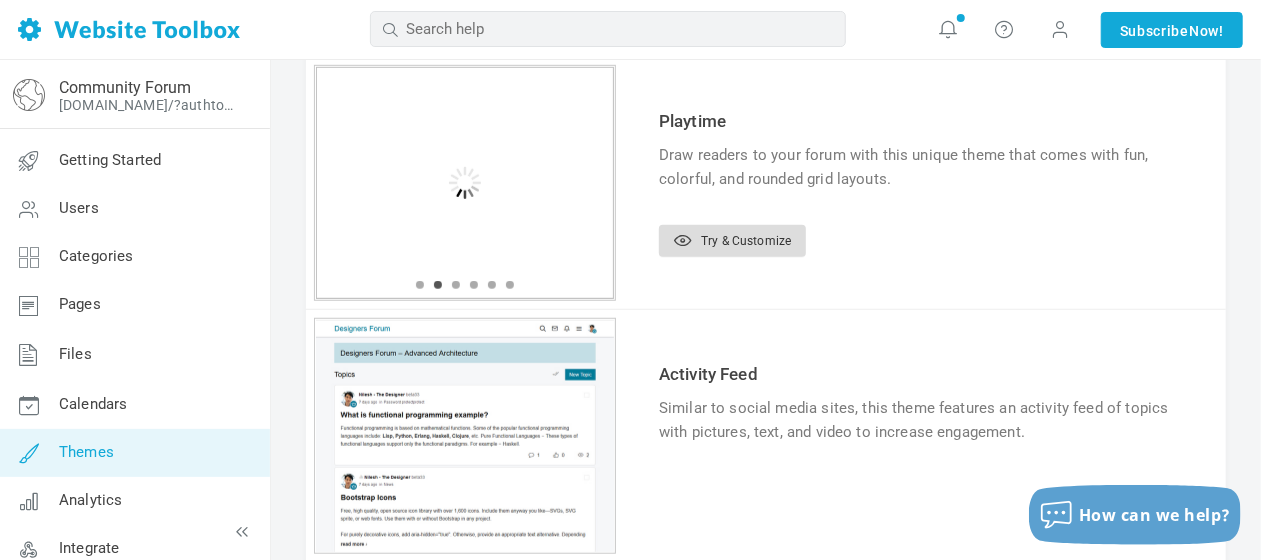 click on "Try & Customize" at bounding box center [732, 241] 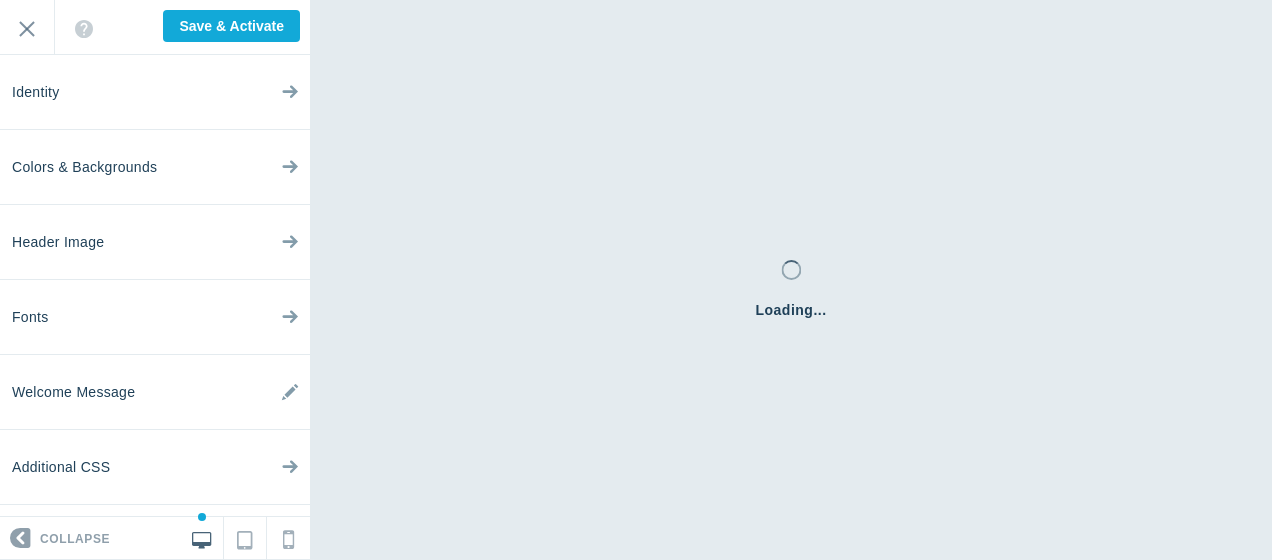scroll, scrollTop: 0, scrollLeft: 0, axis: both 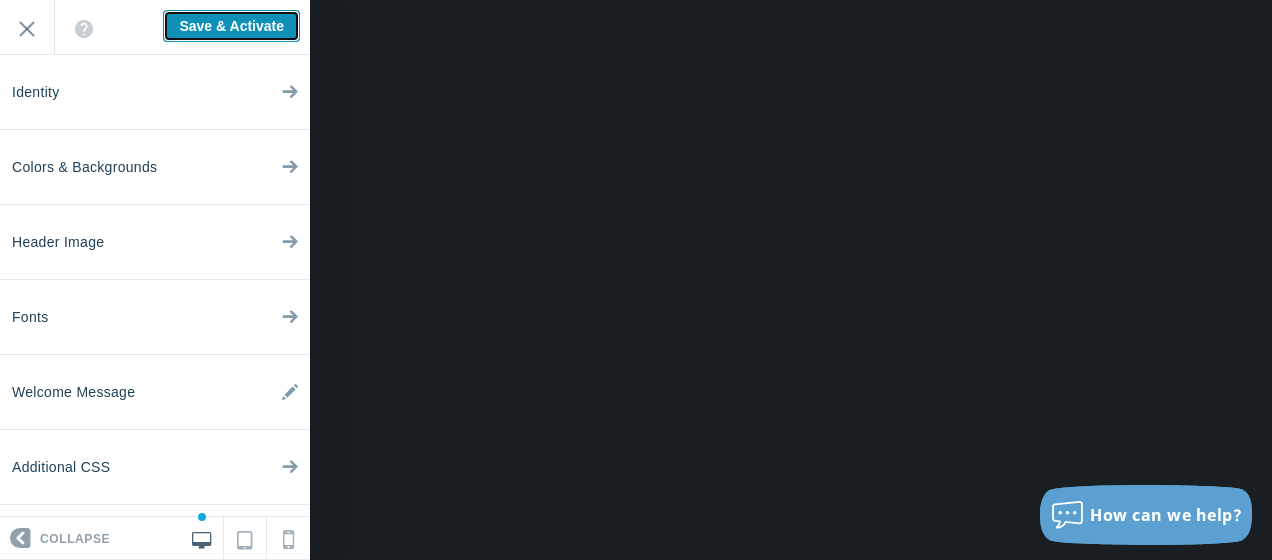 click on "Save & Activate" at bounding box center [231, 26] 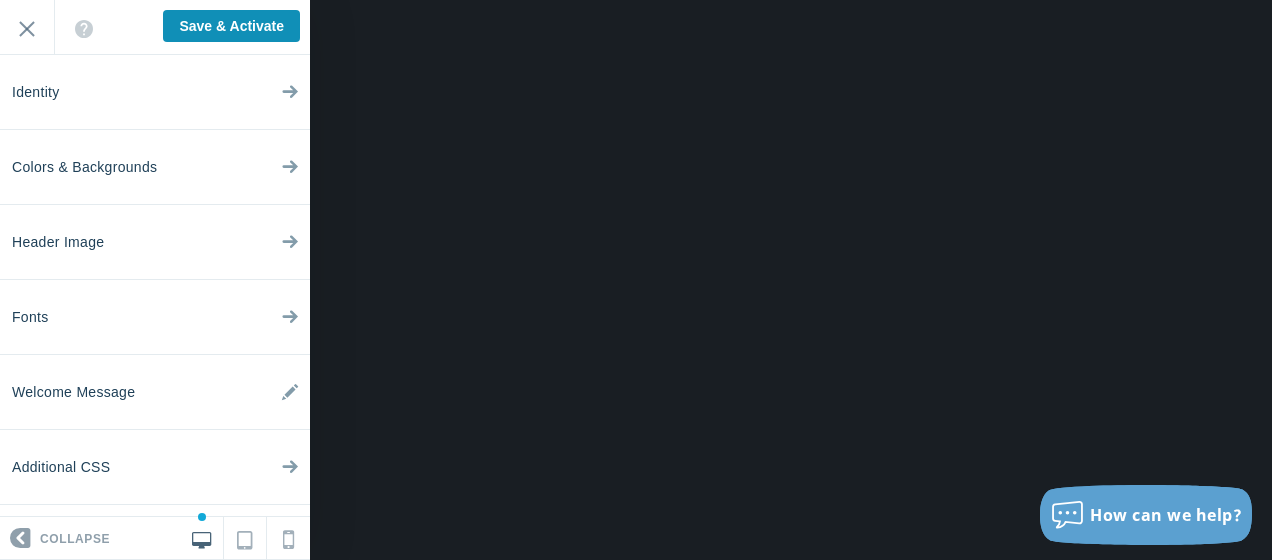 type on "Saving..." 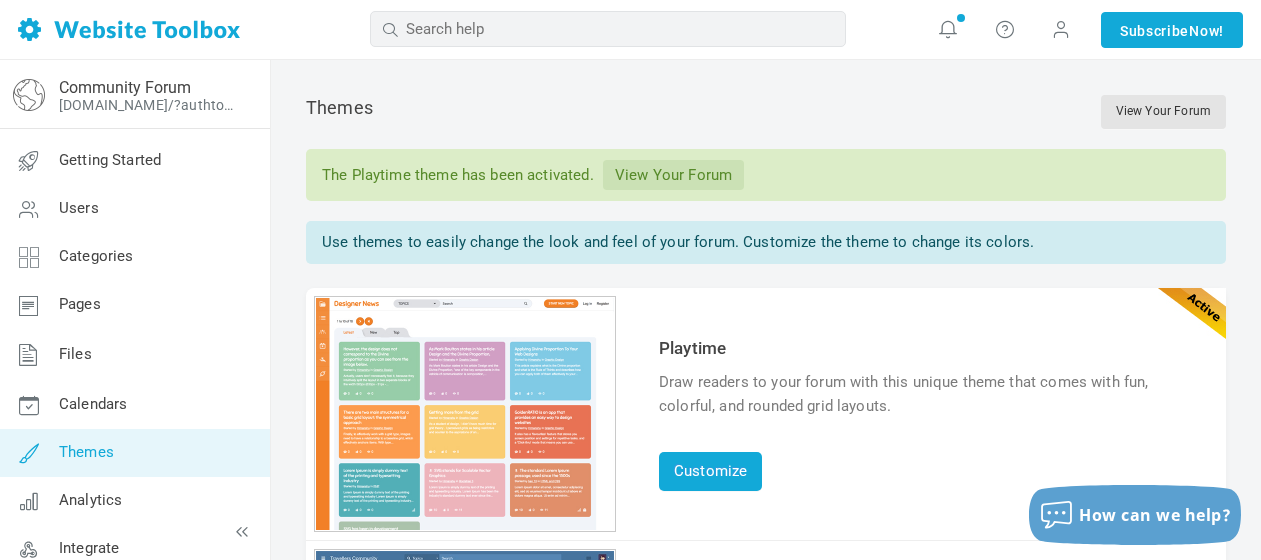 scroll, scrollTop: 0, scrollLeft: 0, axis: both 